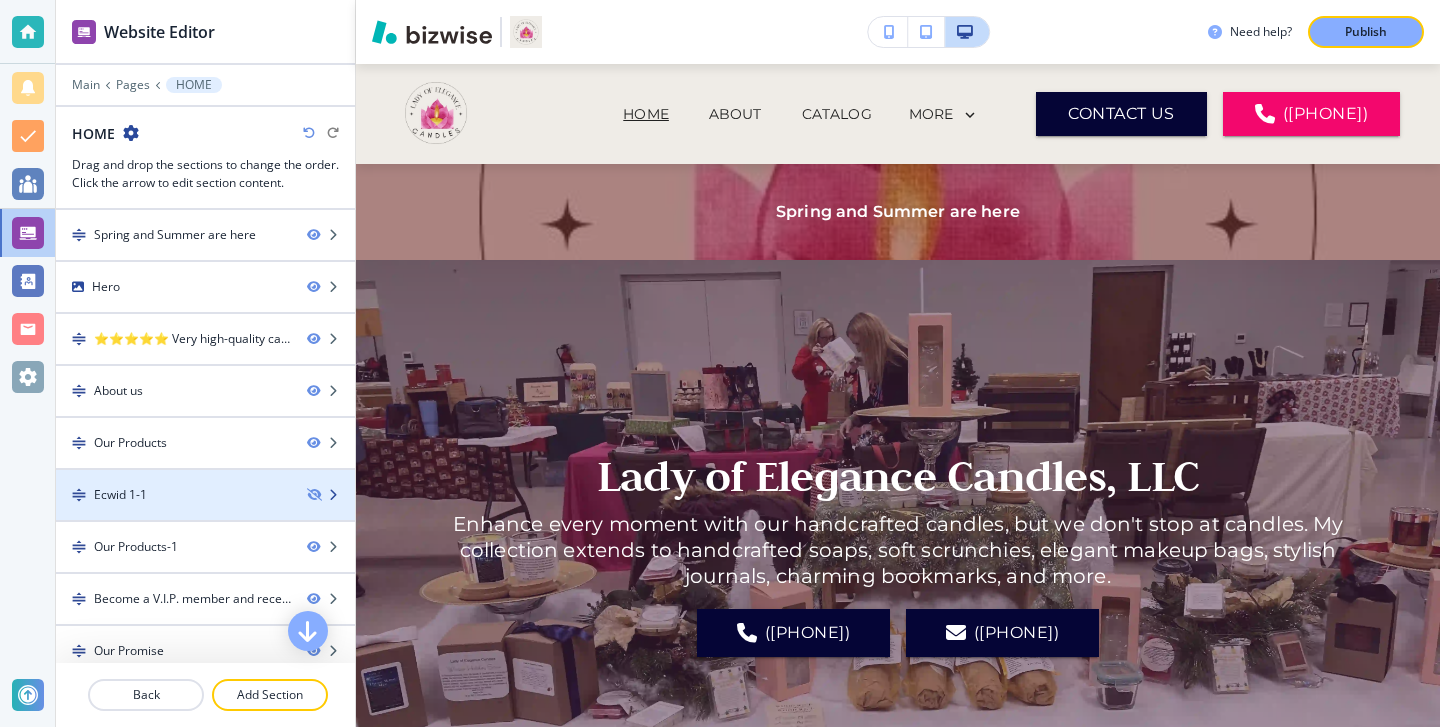 scroll, scrollTop: 0, scrollLeft: 0, axis: both 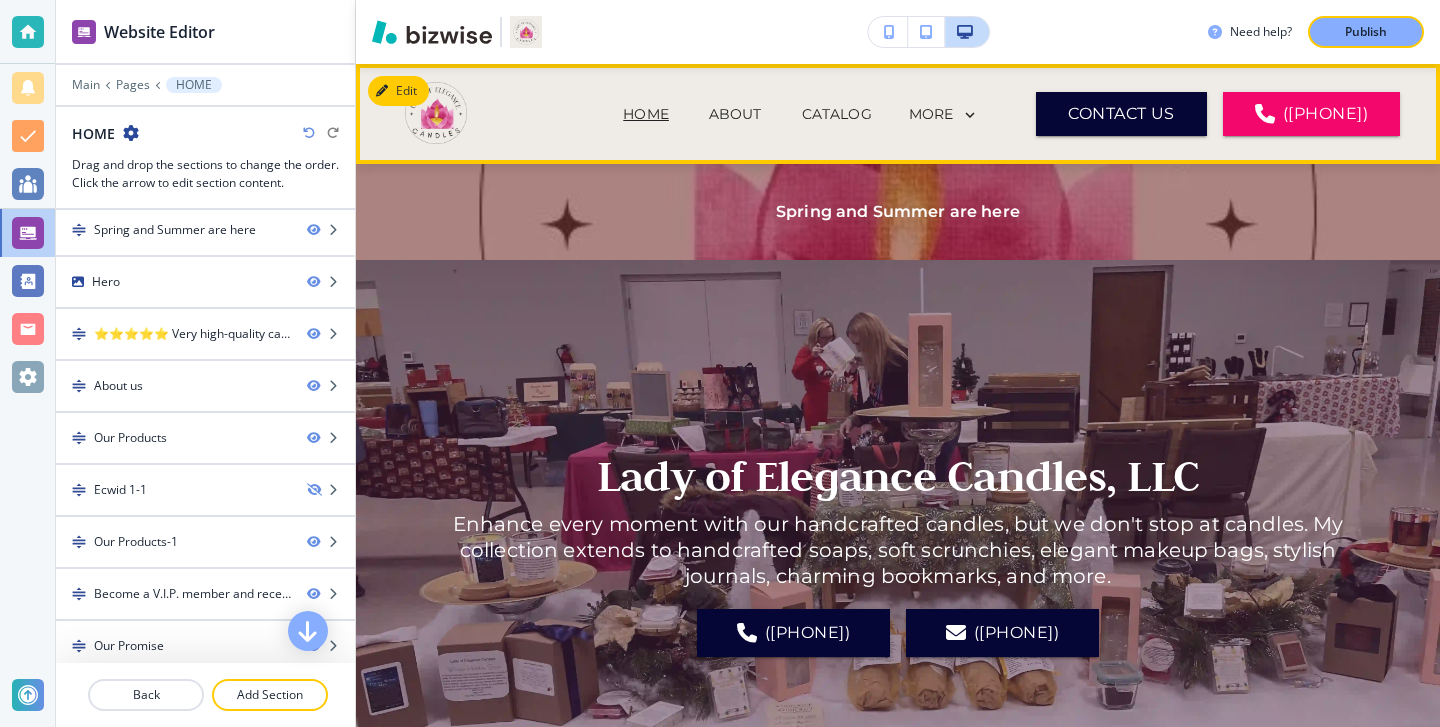click on "ABOUT" at bounding box center (735, 114) 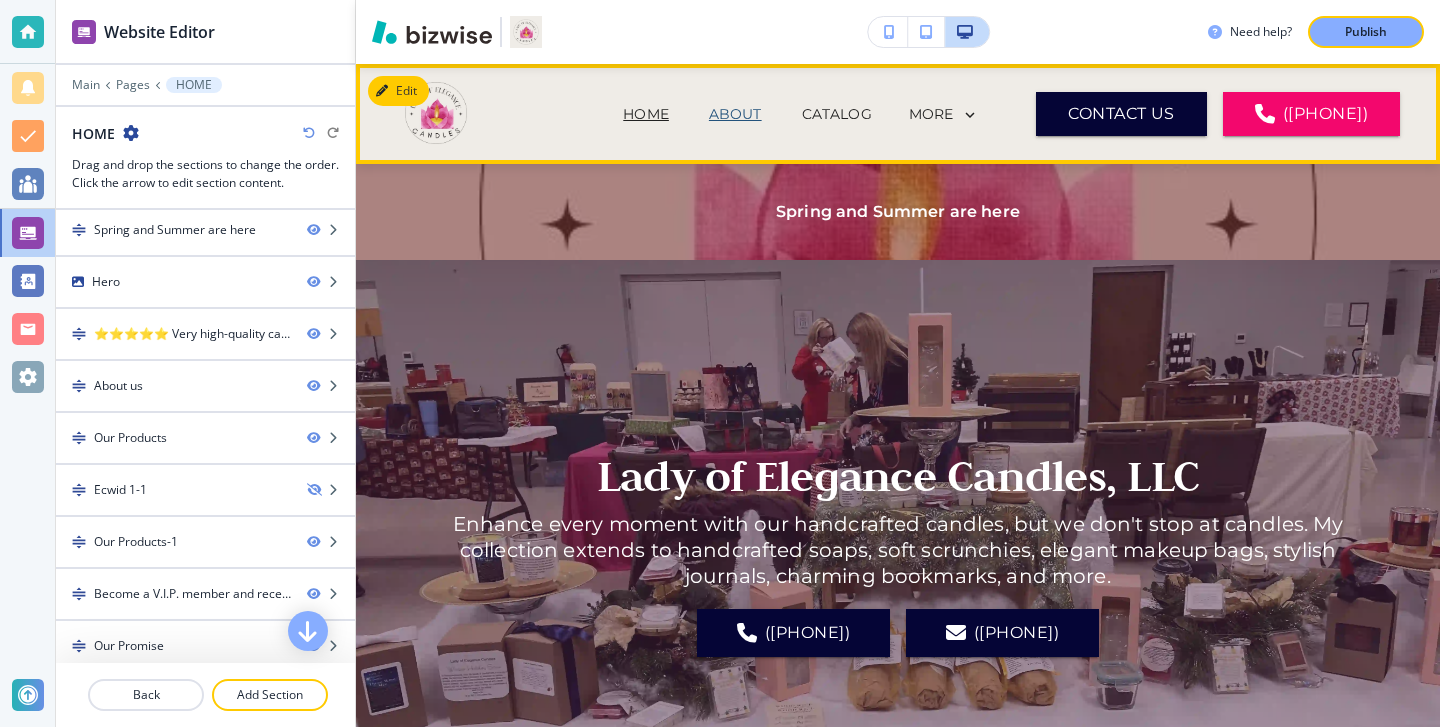 click on "ABOUT" at bounding box center [735, 114] 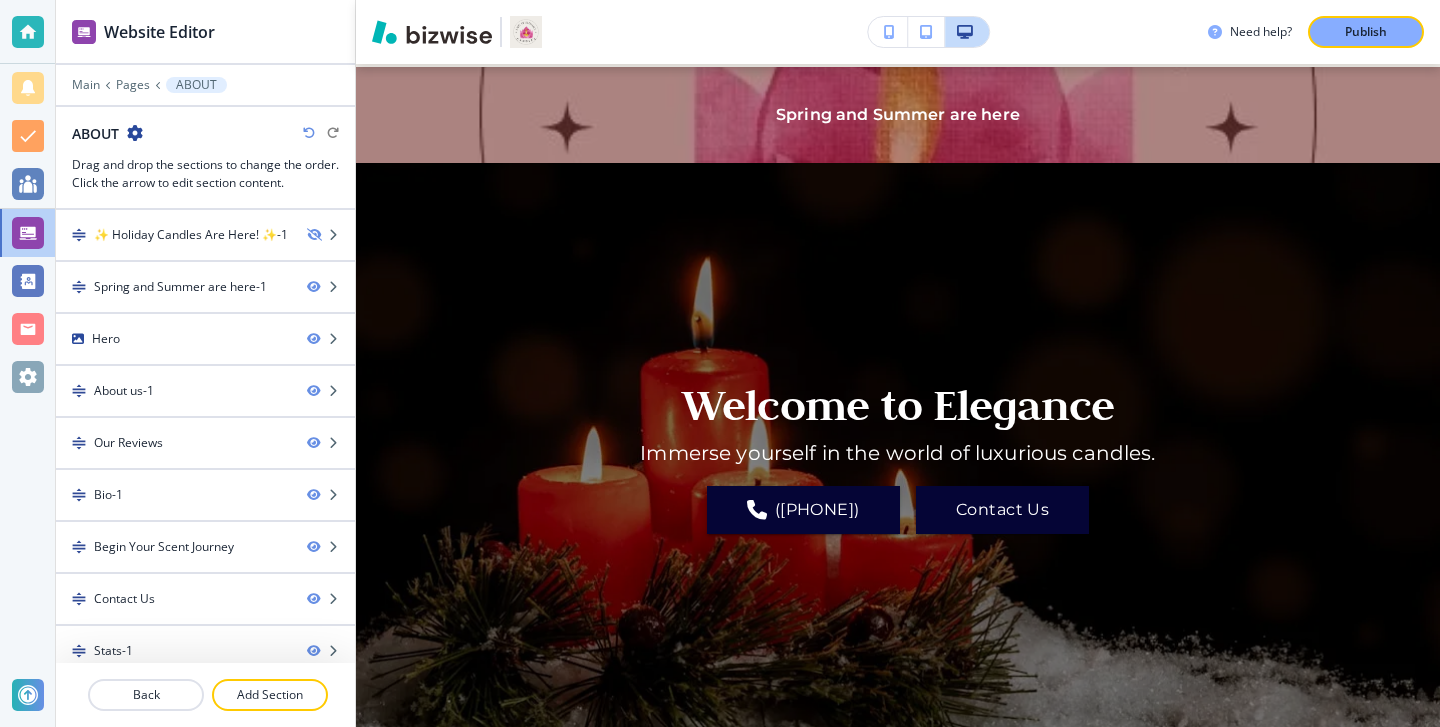 scroll, scrollTop: 0, scrollLeft: 0, axis: both 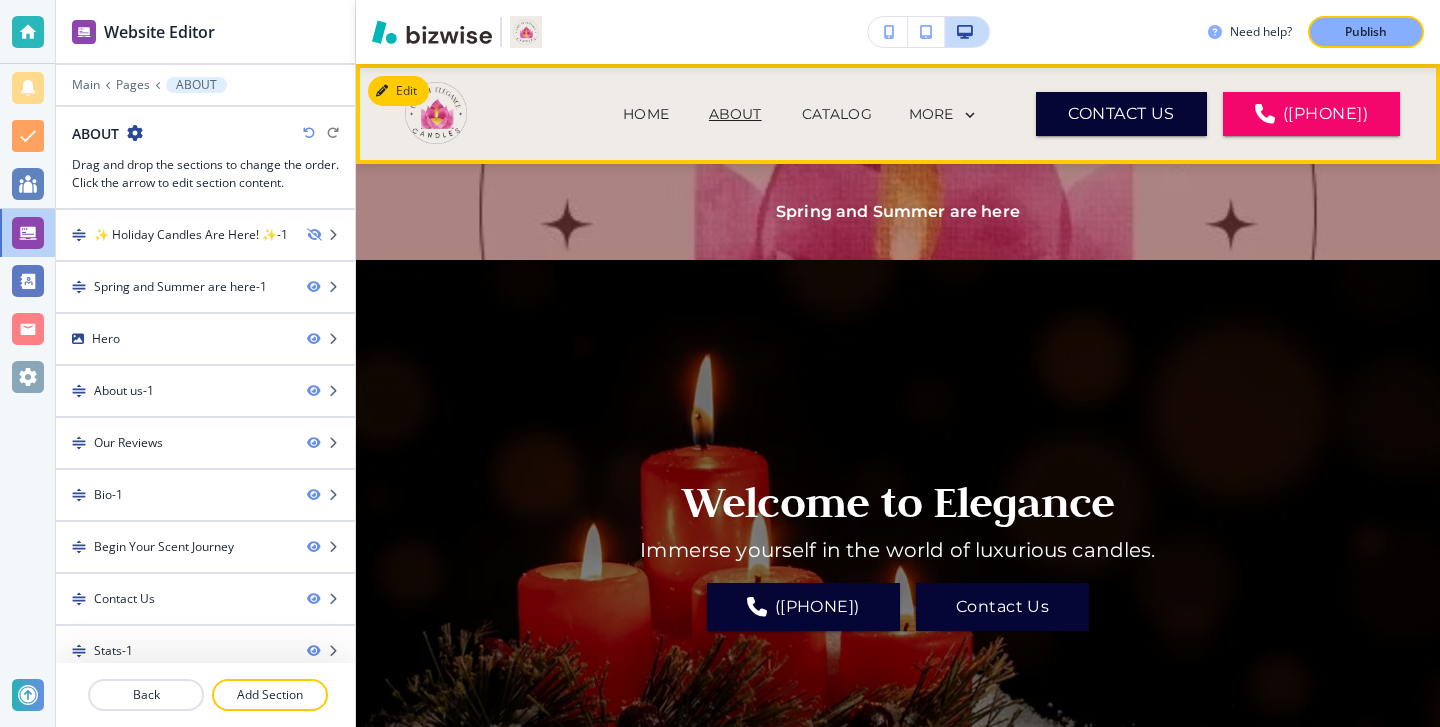 click 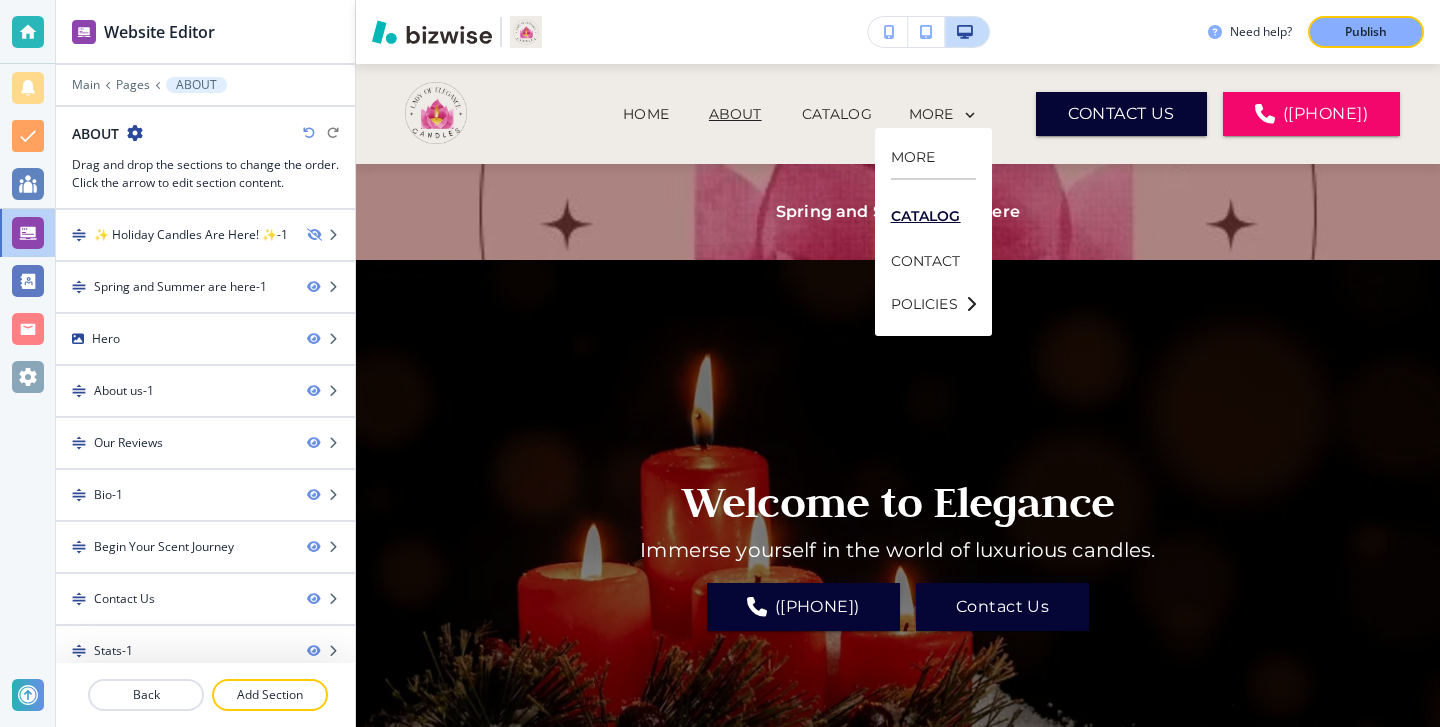click on "CATALOG" at bounding box center (933, 216) 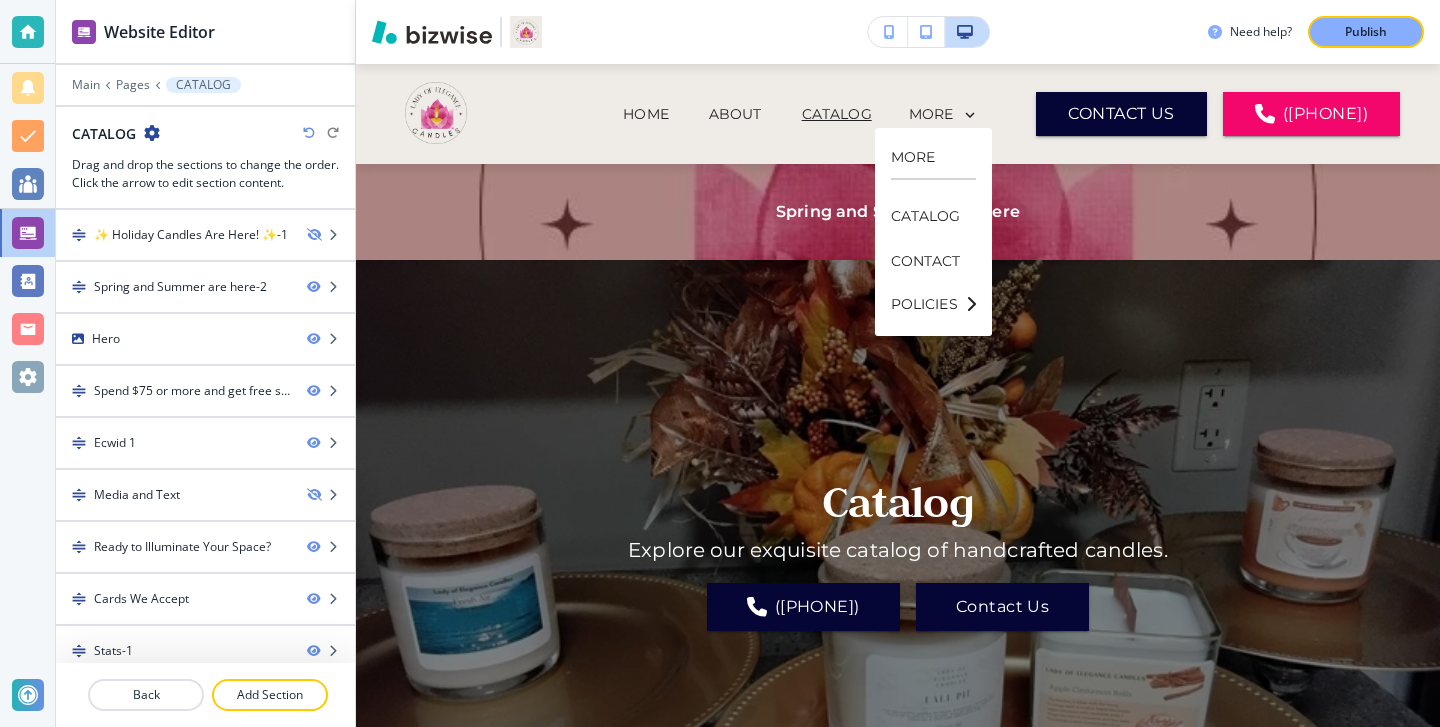 scroll, scrollTop: 0, scrollLeft: 0, axis: both 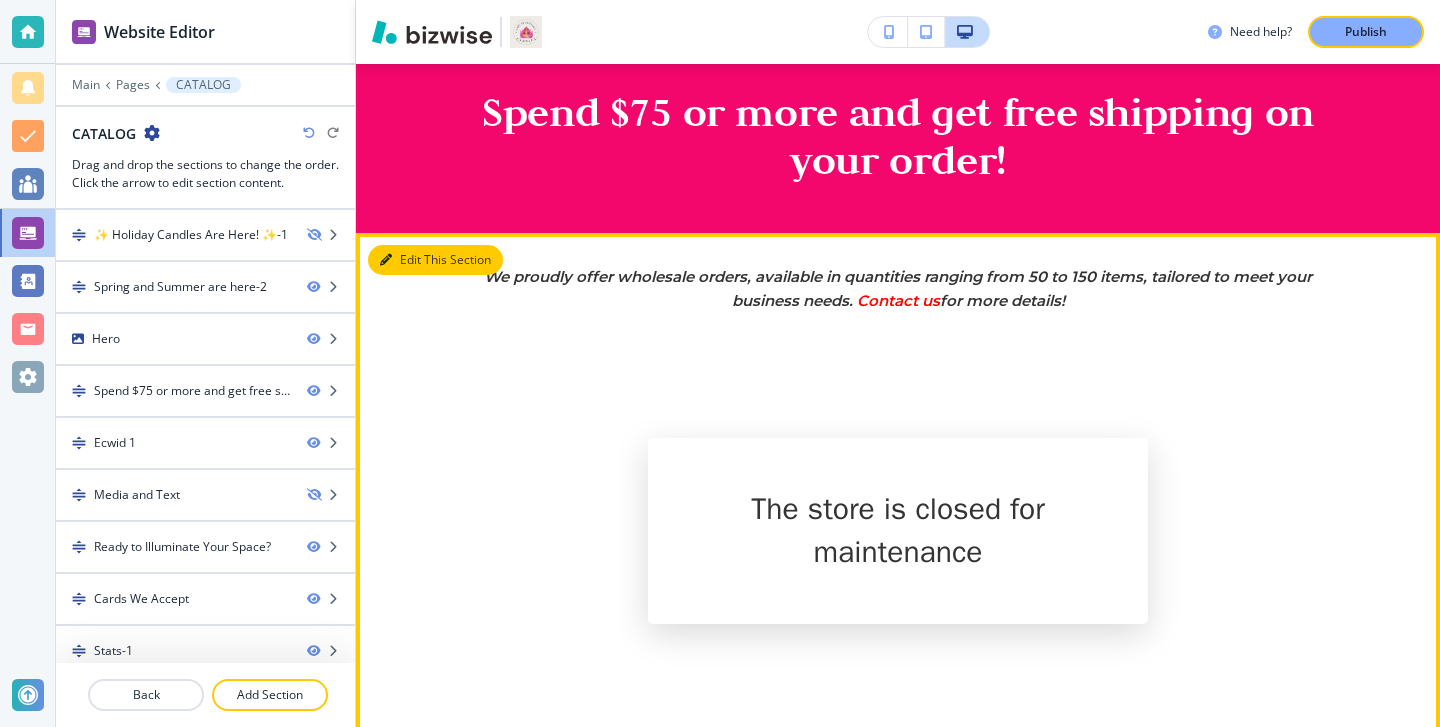 click on "Edit This Section" at bounding box center (435, 260) 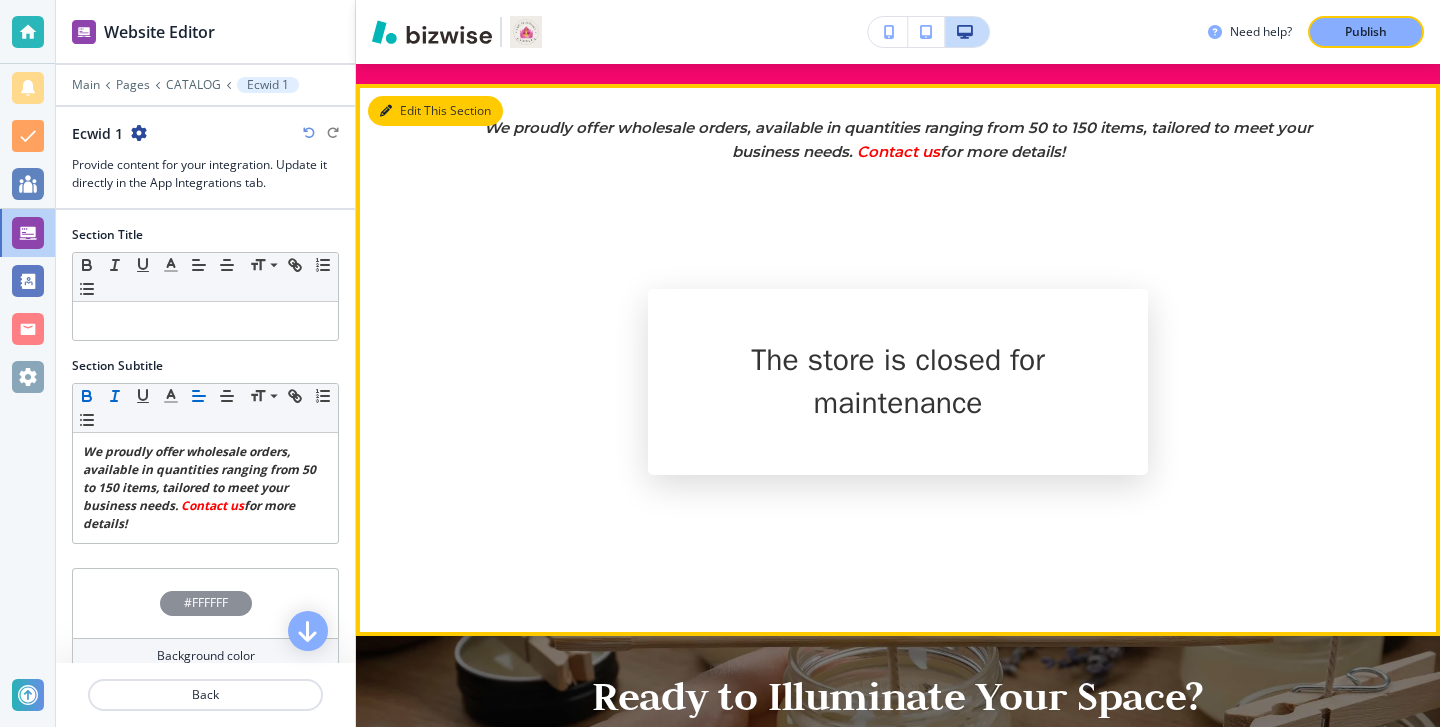scroll, scrollTop: 957, scrollLeft: 0, axis: vertical 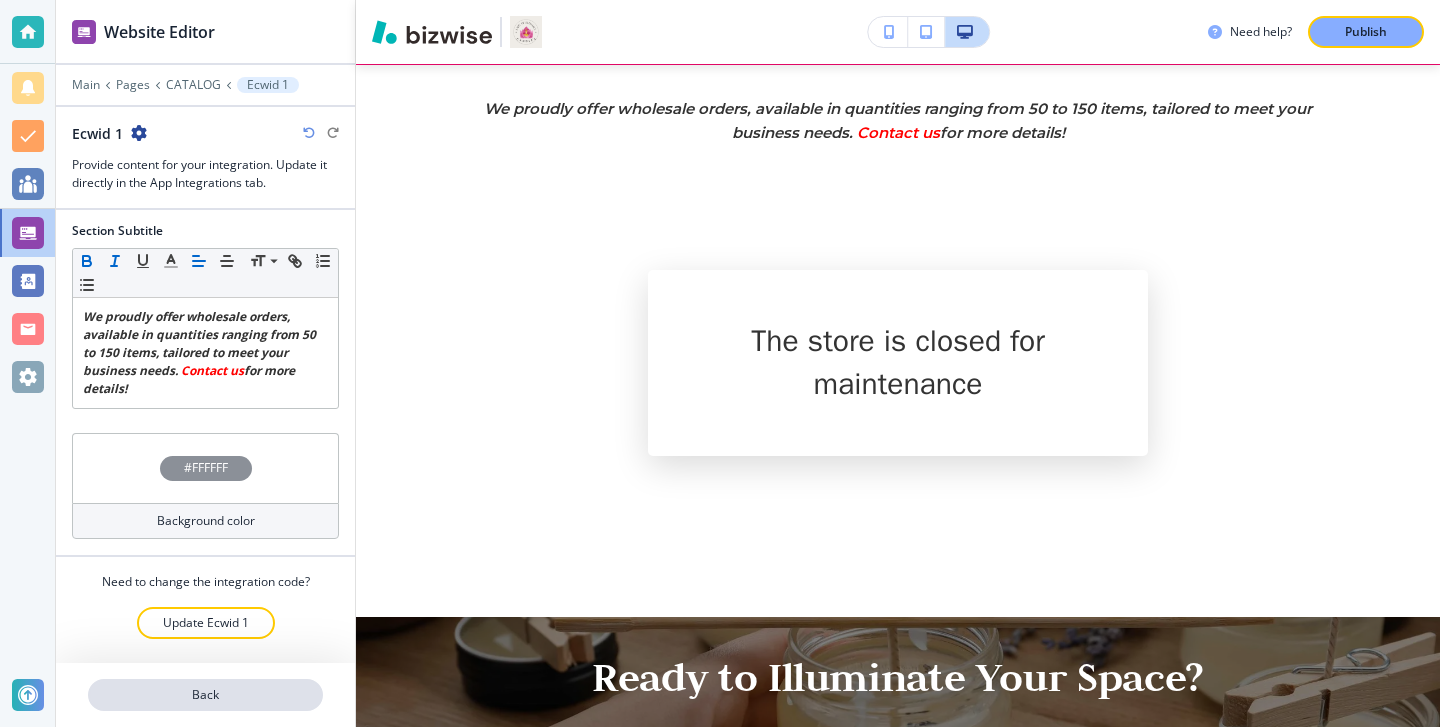 click on "Back" at bounding box center [205, 695] 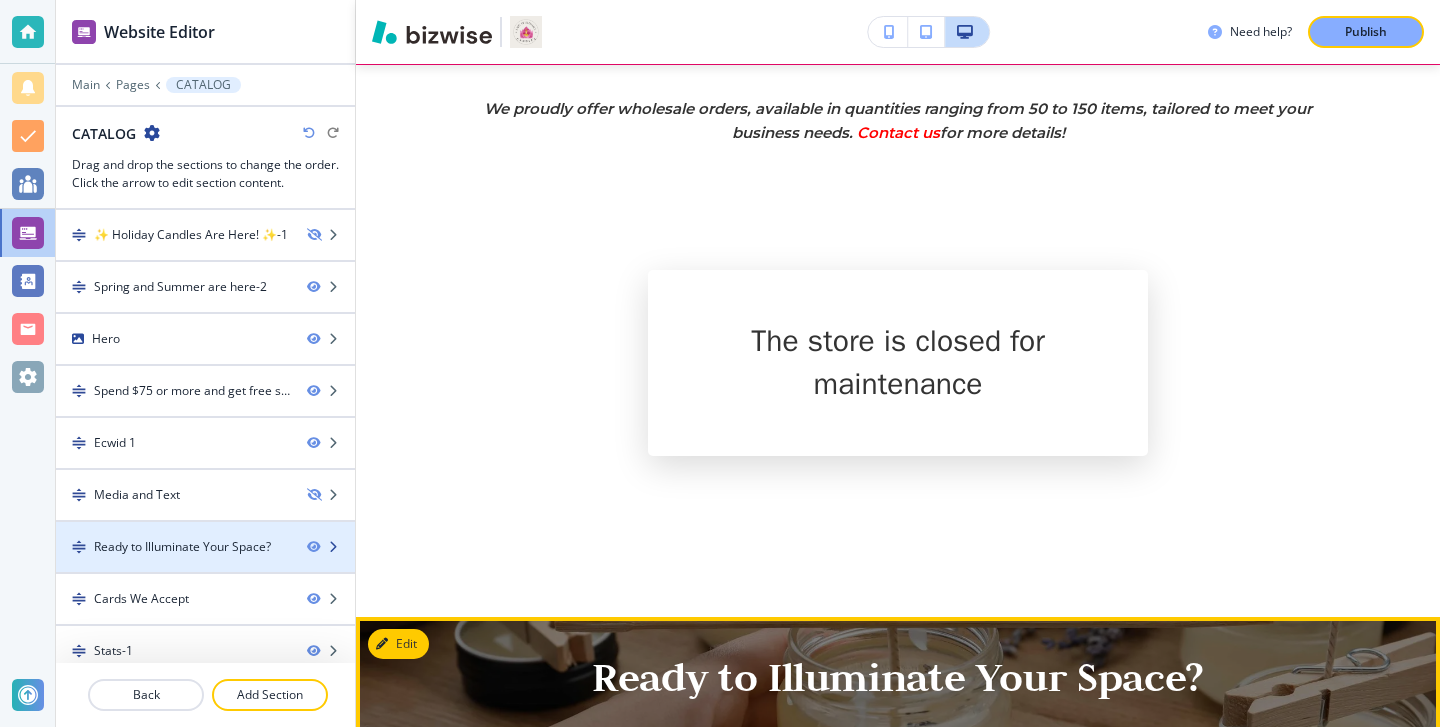 scroll, scrollTop: 1, scrollLeft: 0, axis: vertical 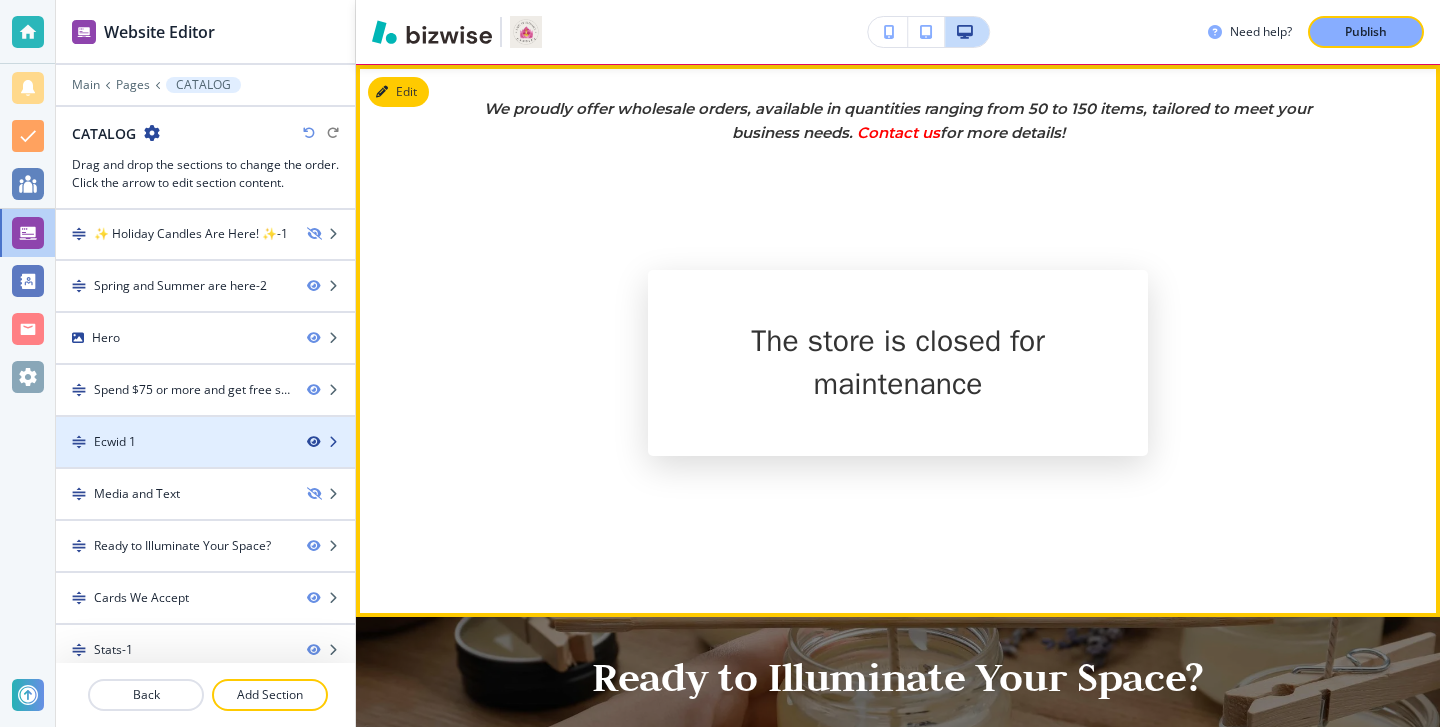 click at bounding box center (313, 442) 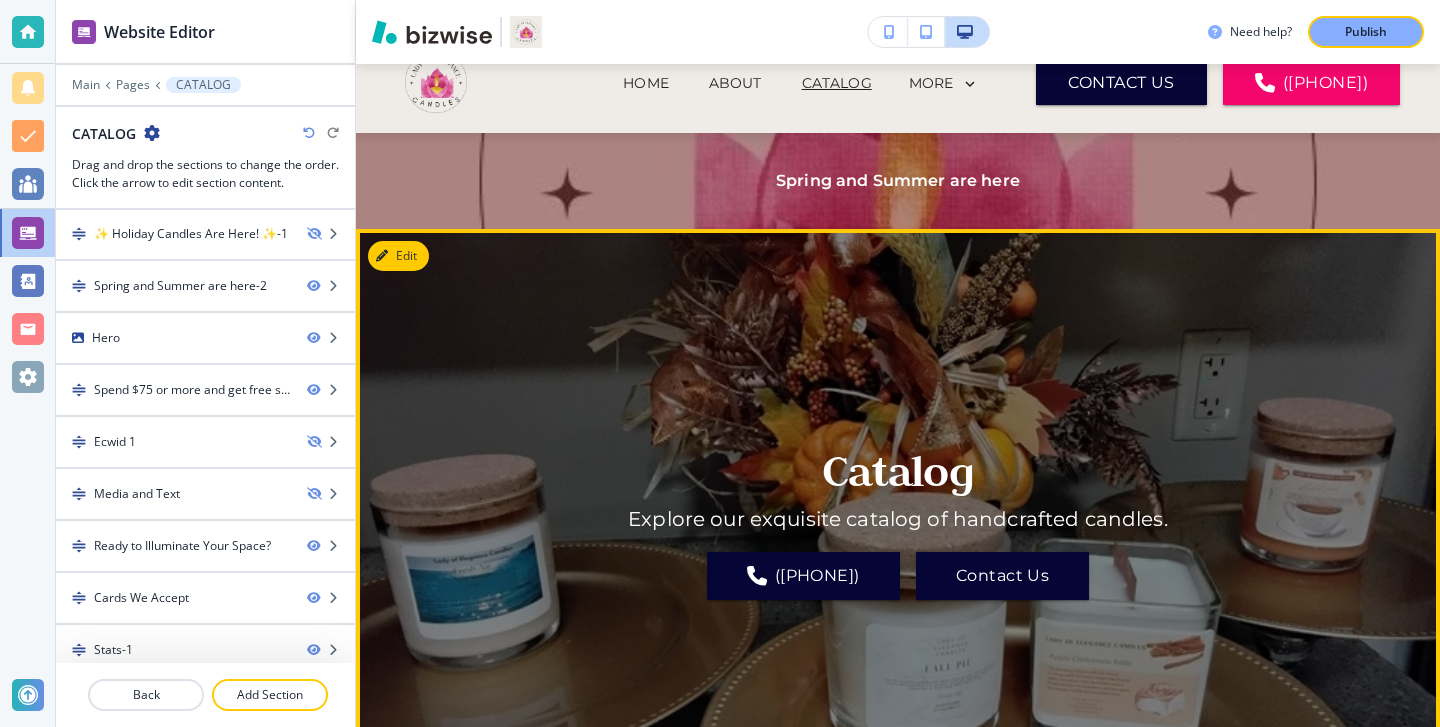 scroll, scrollTop: 0, scrollLeft: 0, axis: both 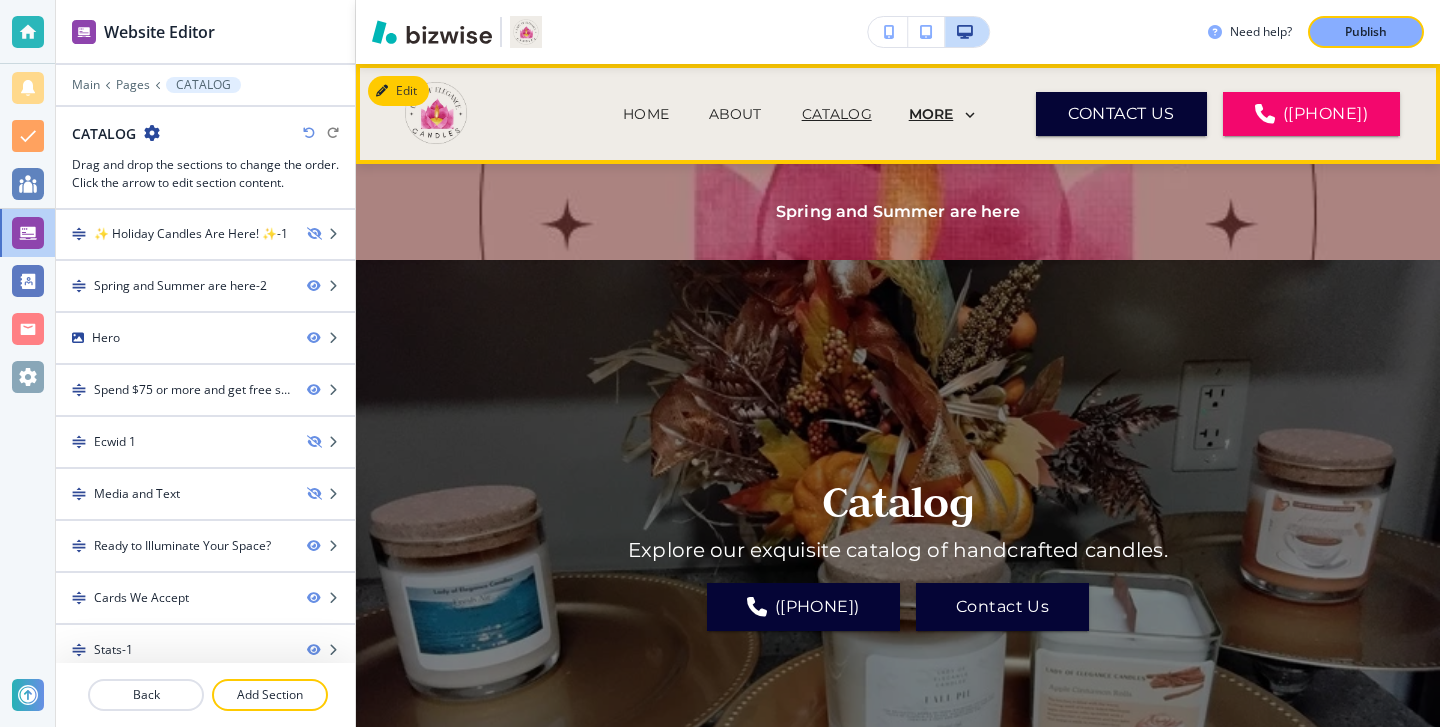 click on "MORE" at bounding box center [931, 114] 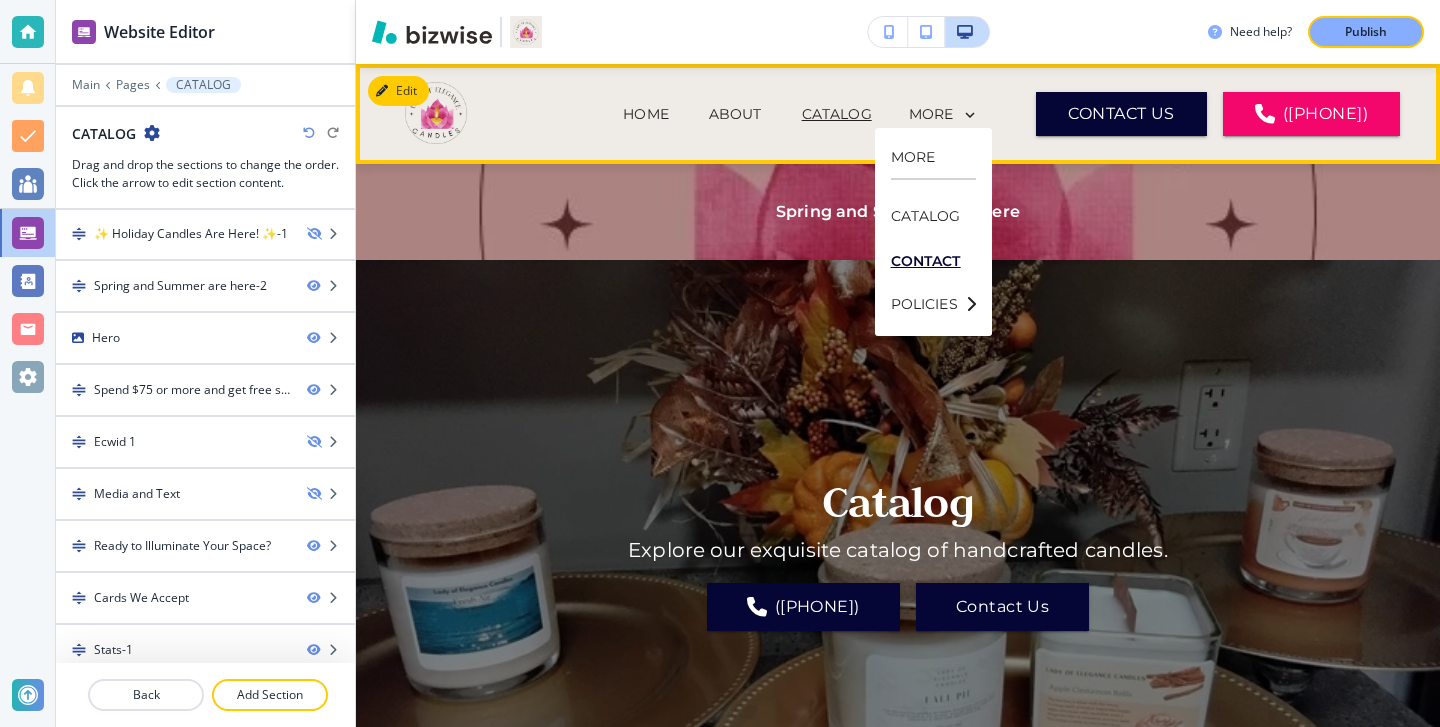click on "CONTACT" at bounding box center [933, 261] 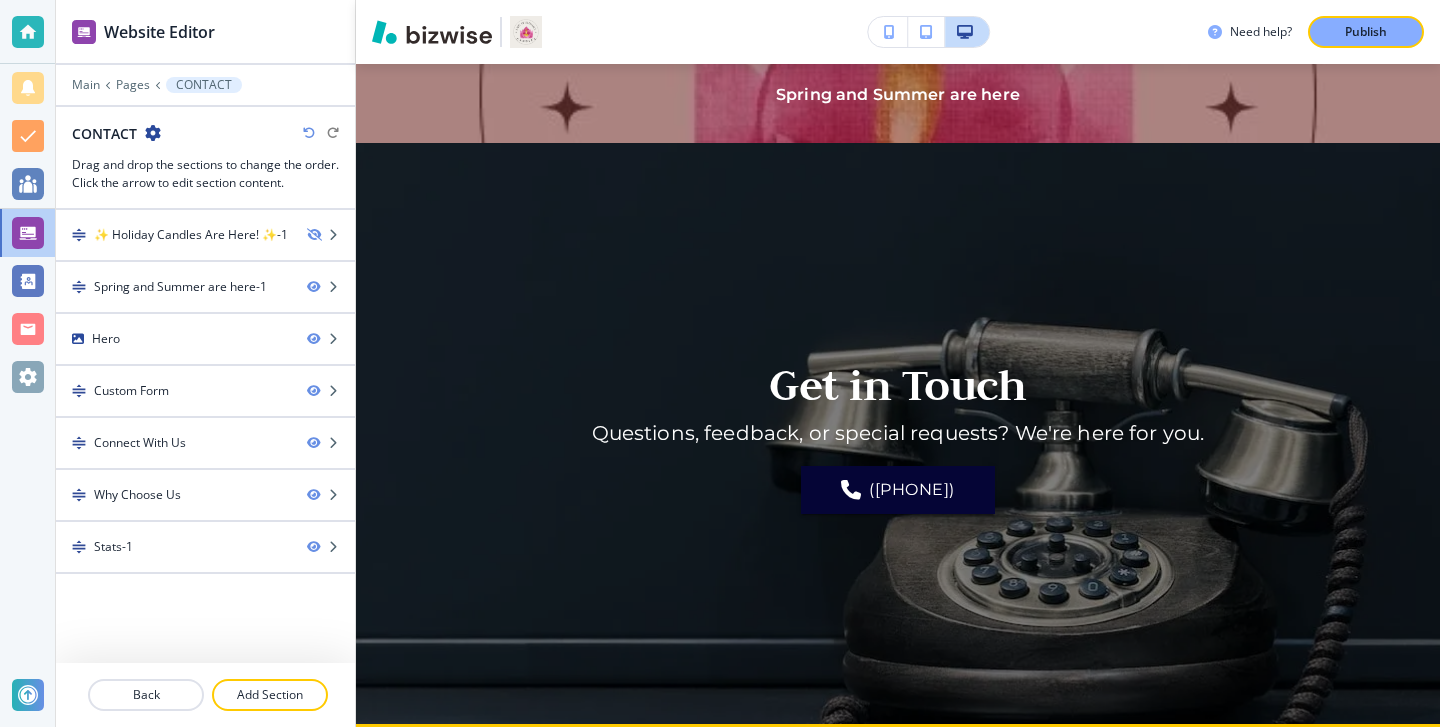 scroll, scrollTop: 0, scrollLeft: 0, axis: both 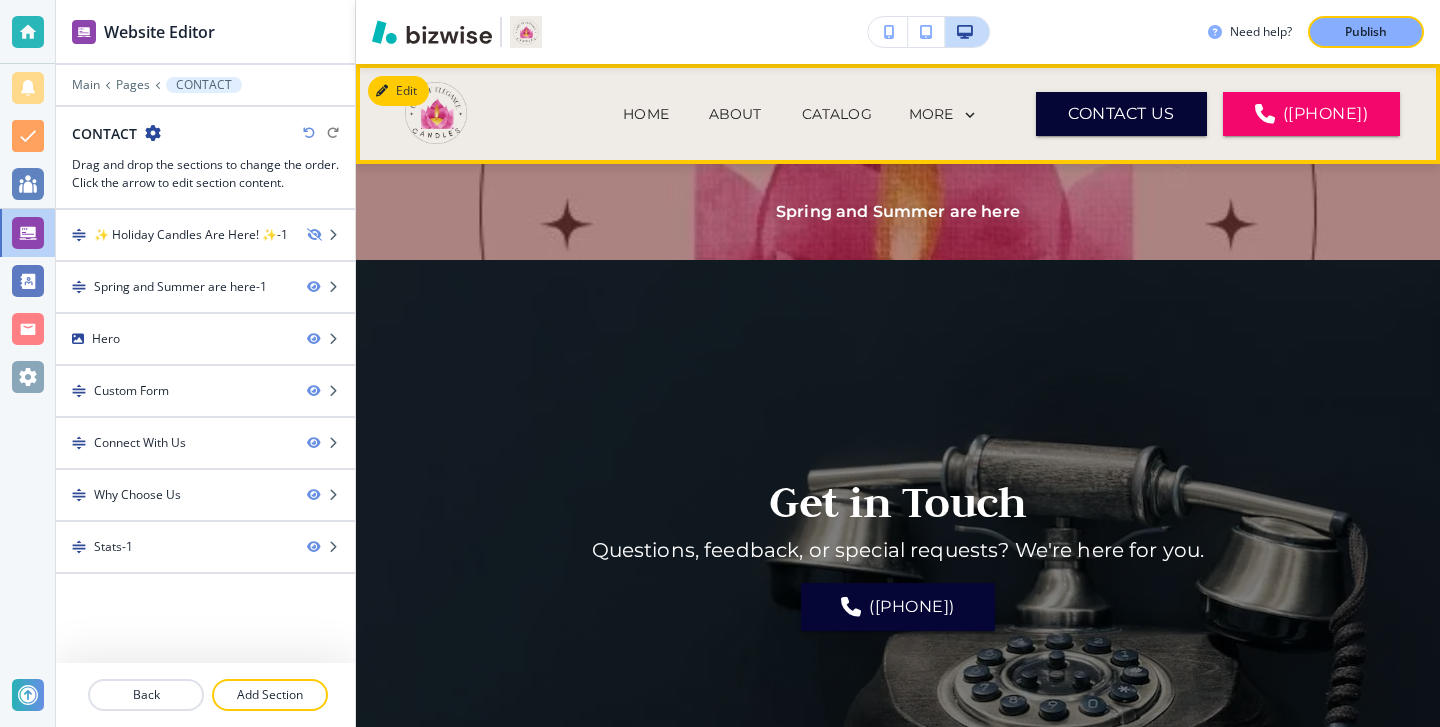 click on "MORE" at bounding box center (944, 116) 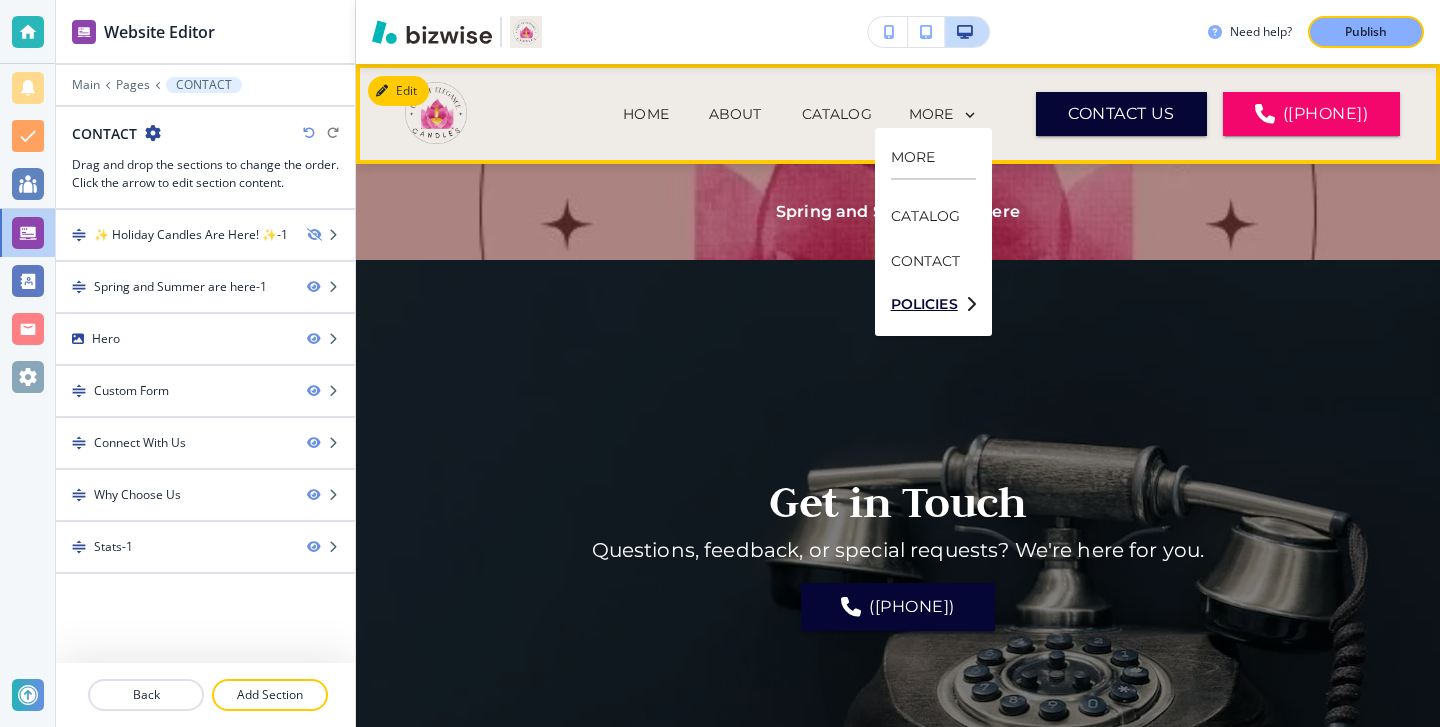 click on "POLICIES" at bounding box center (924, 304) 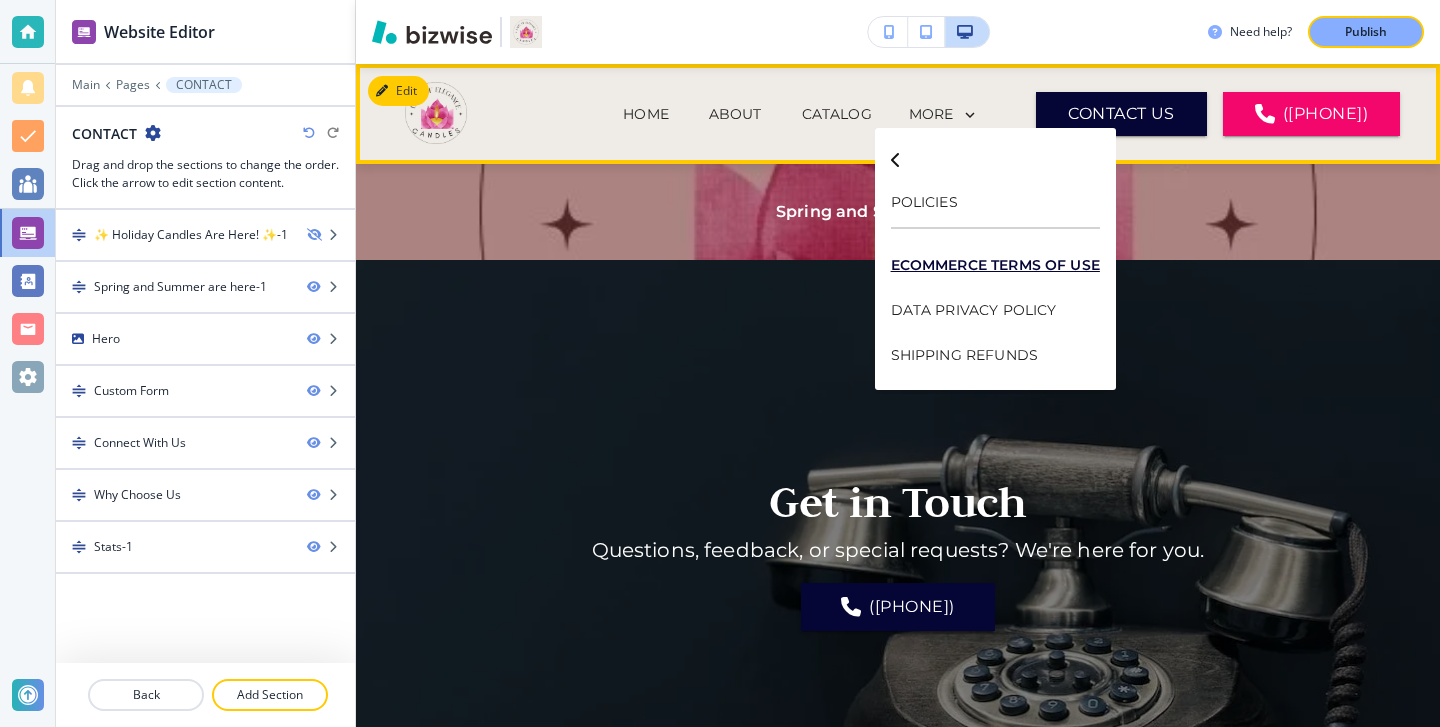 click on "ECOMMERCE TERMS OF USE" at bounding box center [995, 265] 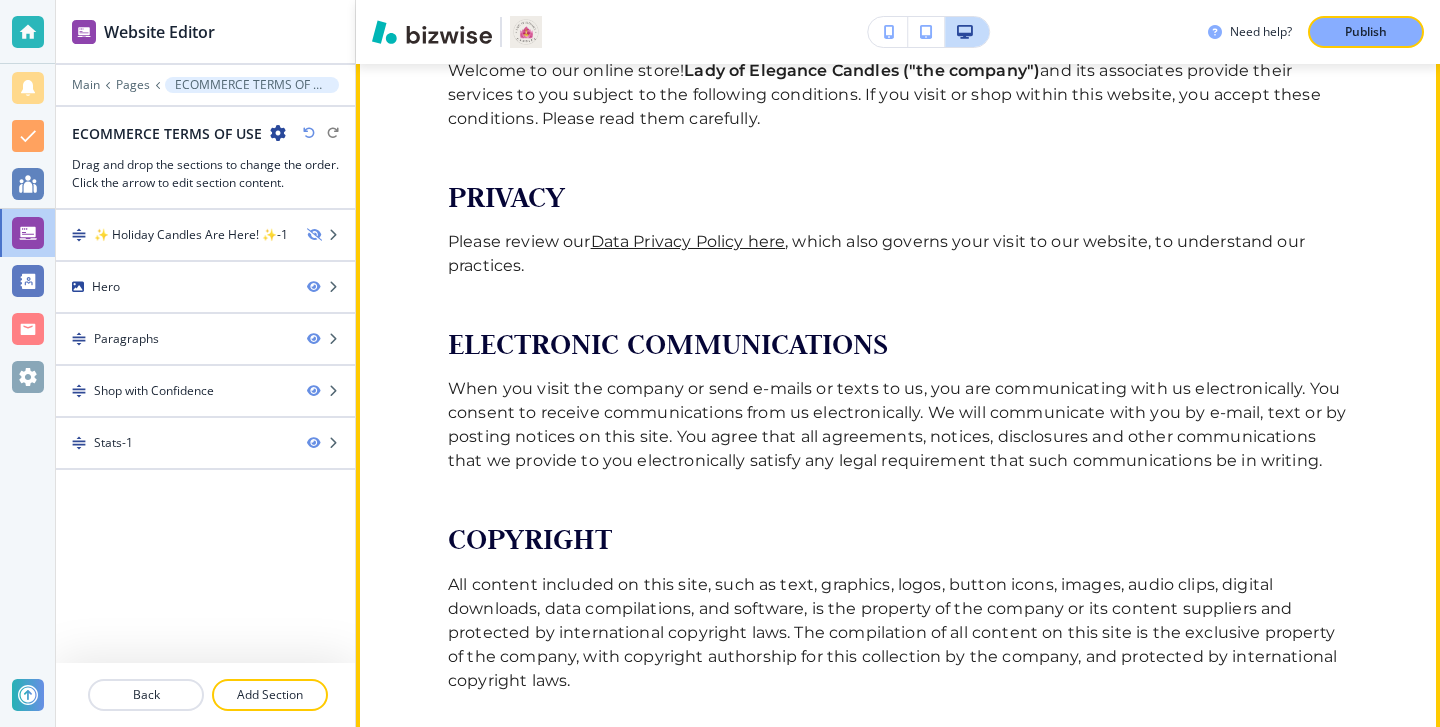 scroll, scrollTop: 0, scrollLeft: 0, axis: both 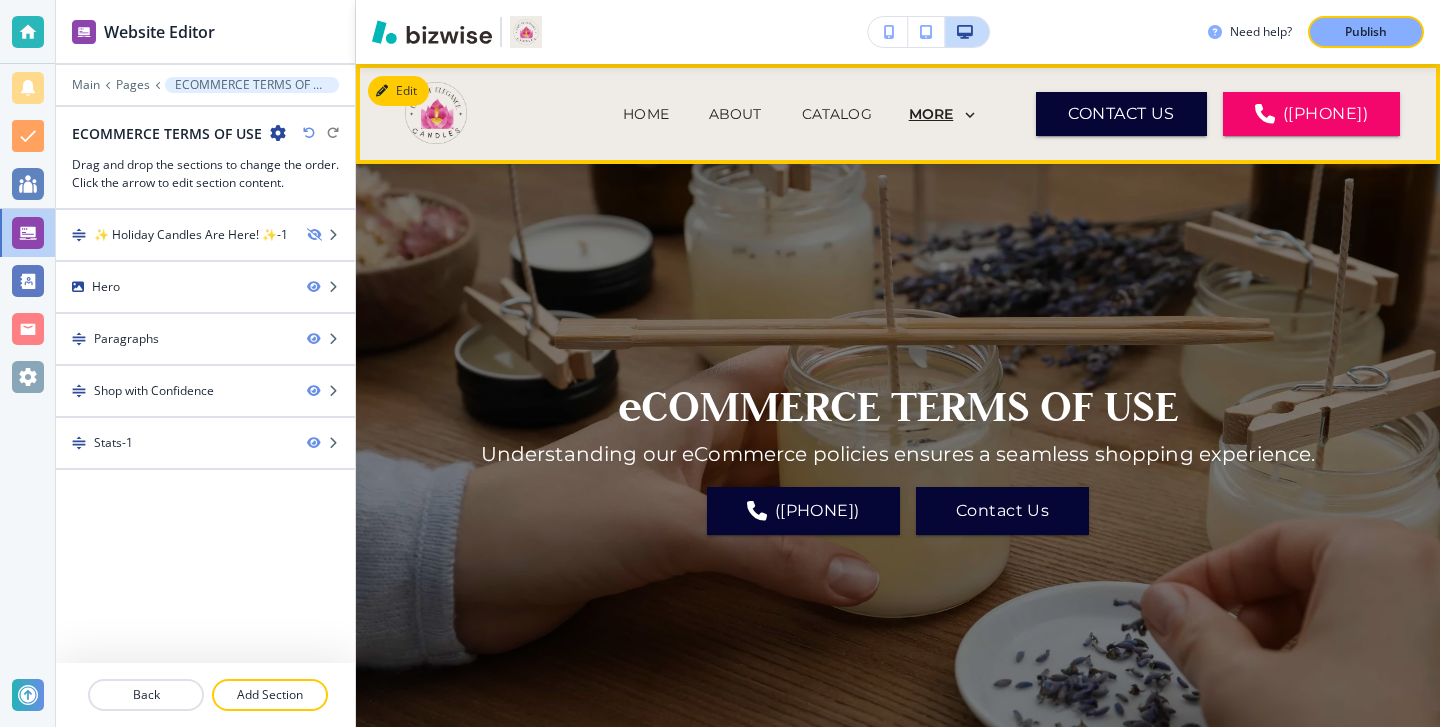 click on "MORE" at bounding box center (931, 114) 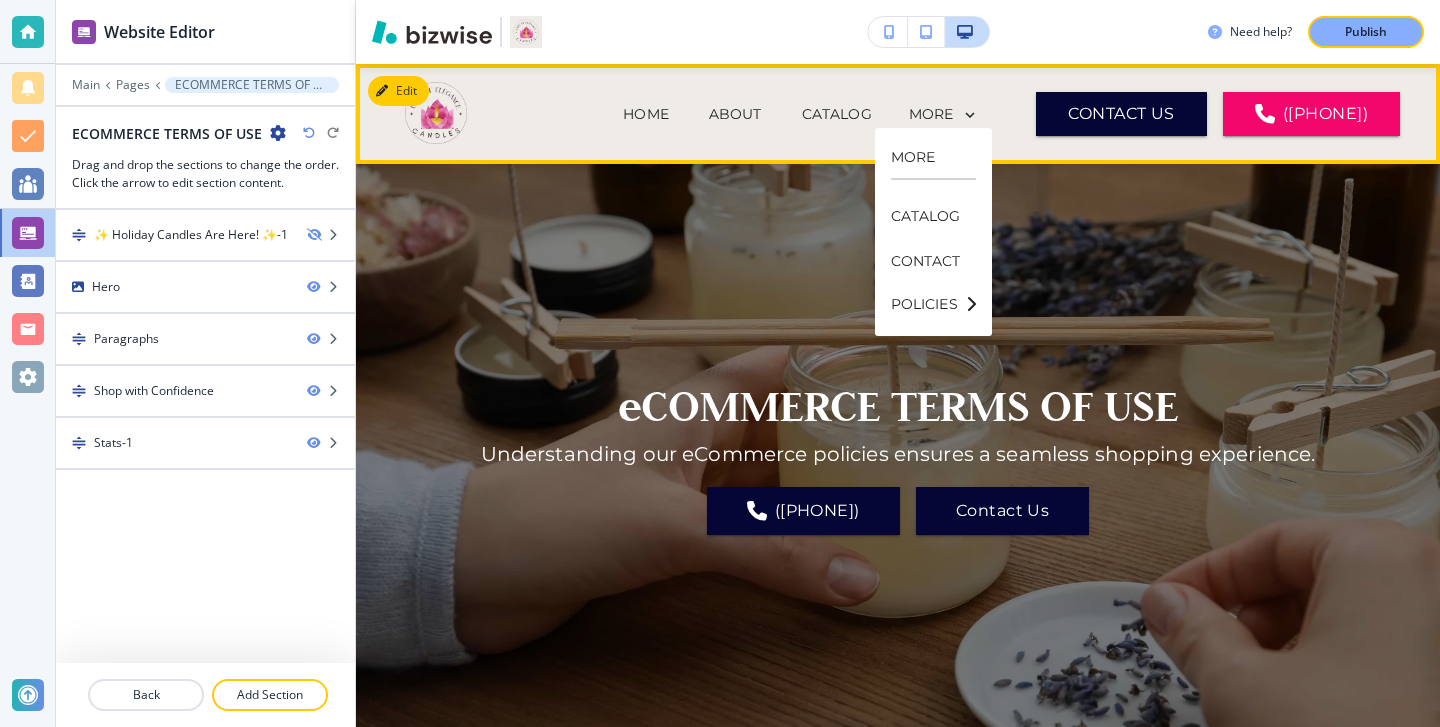 click on "POLICIES" at bounding box center [933, 304] 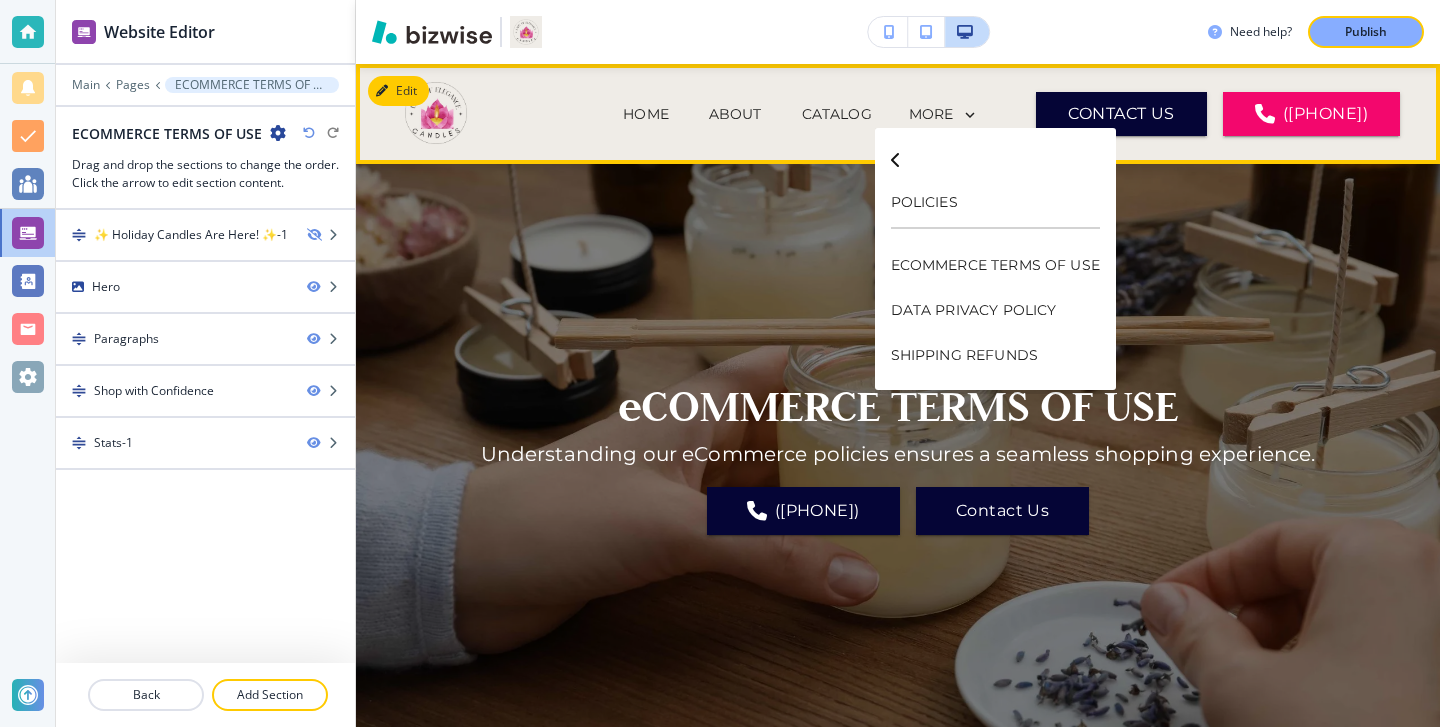 click at bounding box center (995, 157) 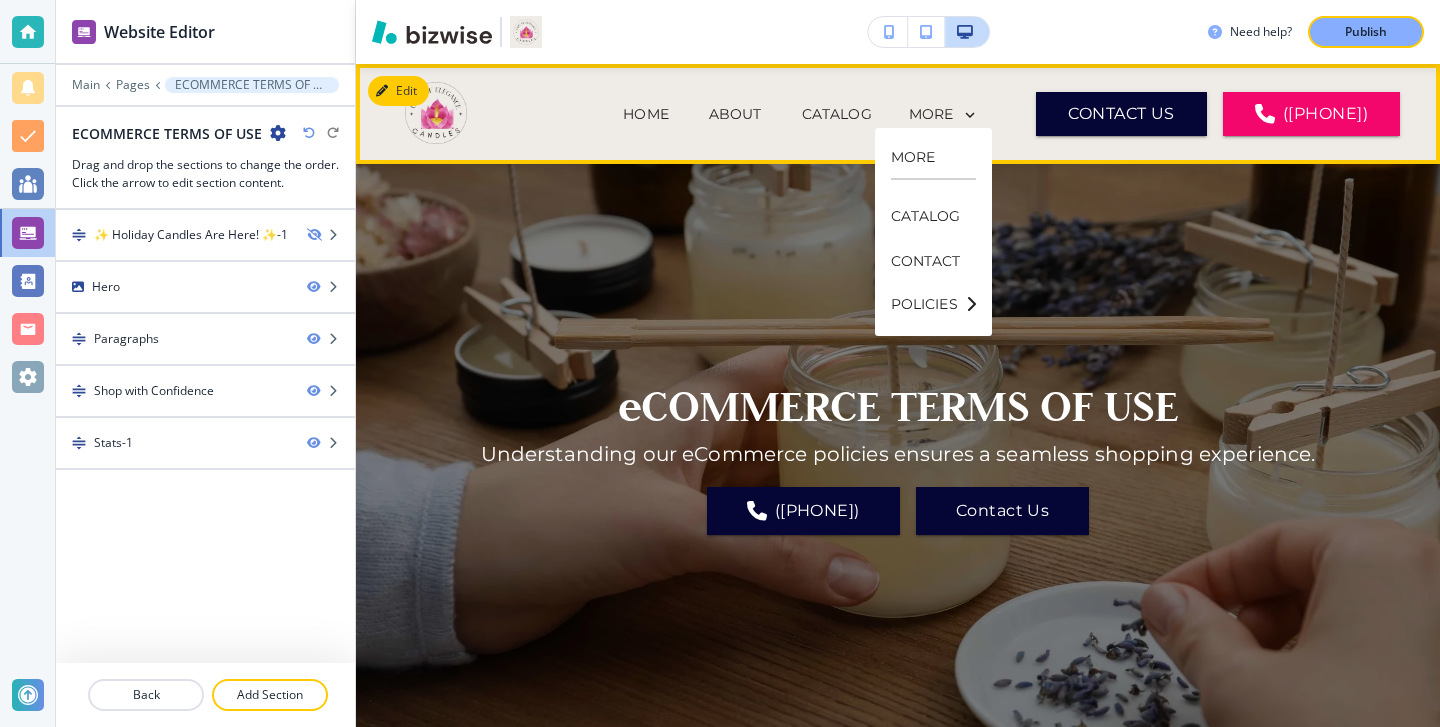 click on "MORE" at bounding box center (933, 158) 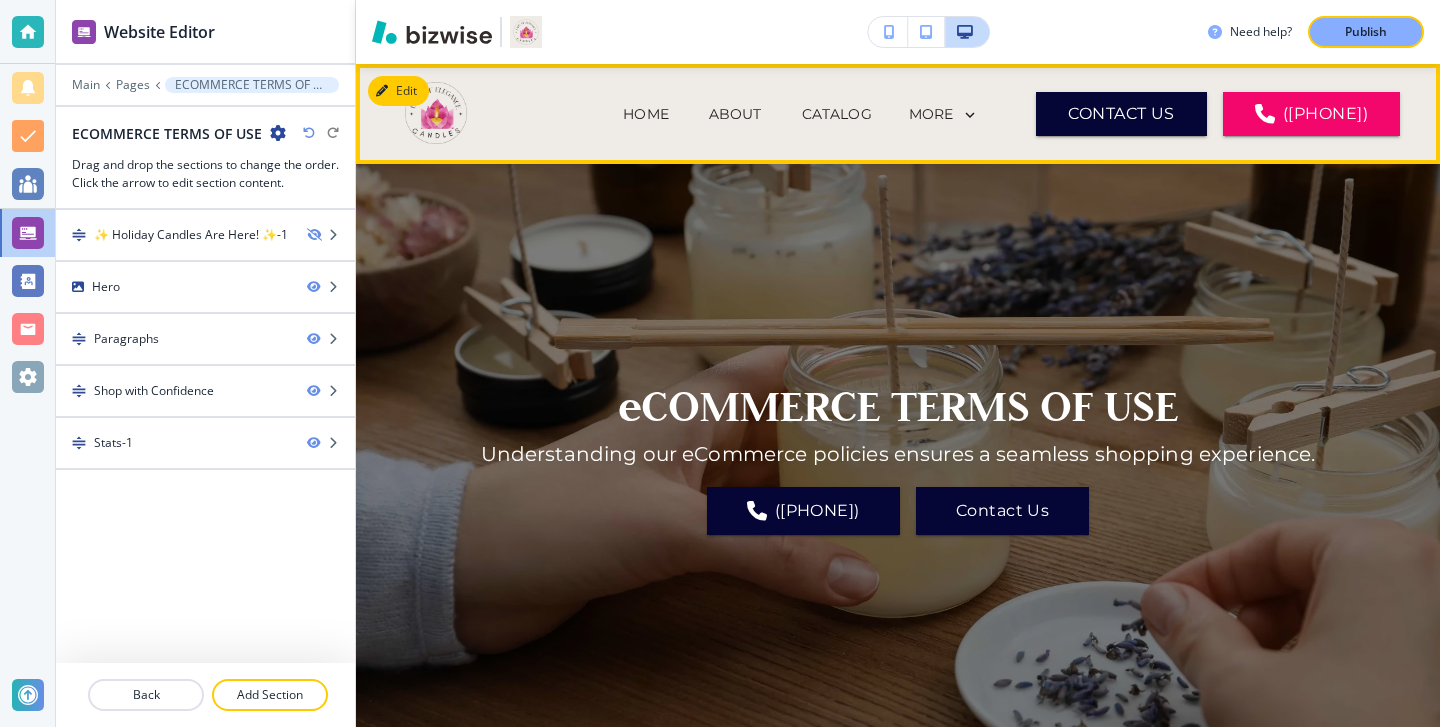 click on "MORE" at bounding box center [944, 116] 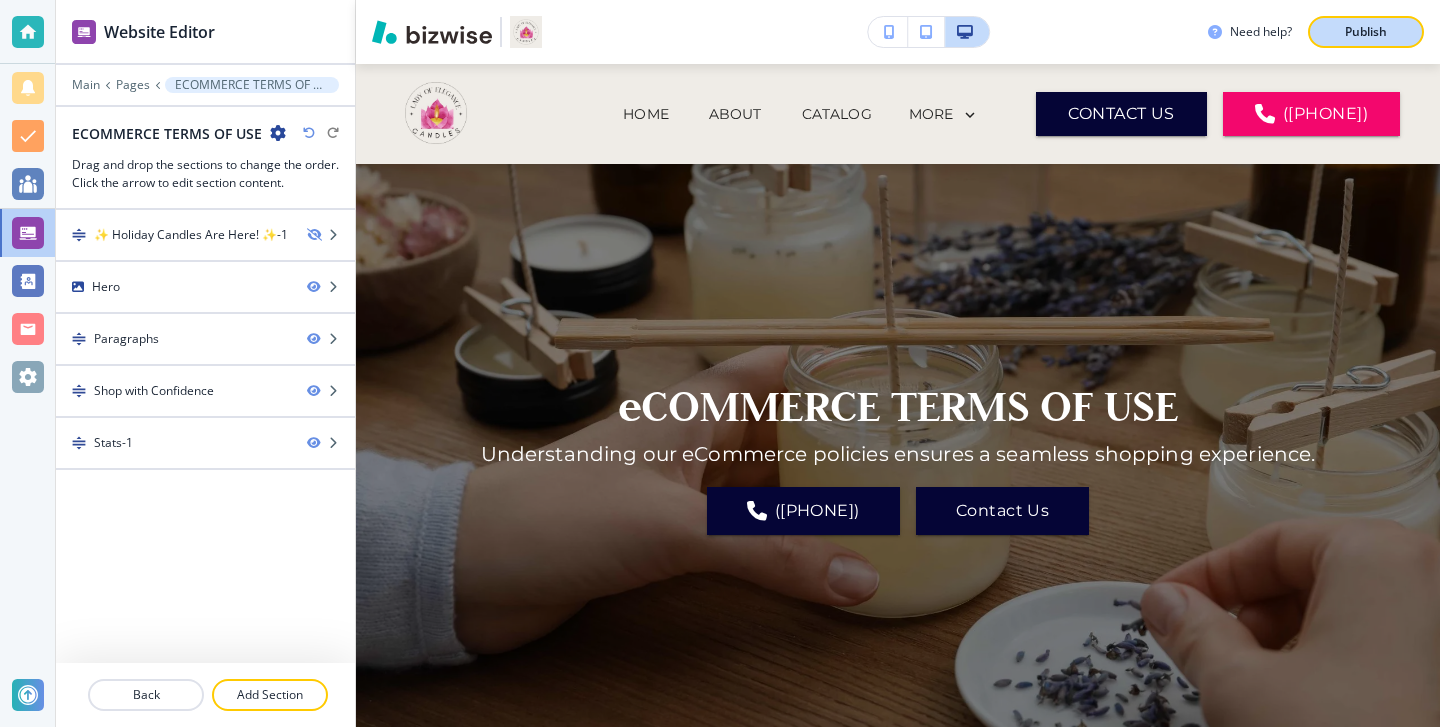 click on "Publish" at bounding box center [1366, 32] 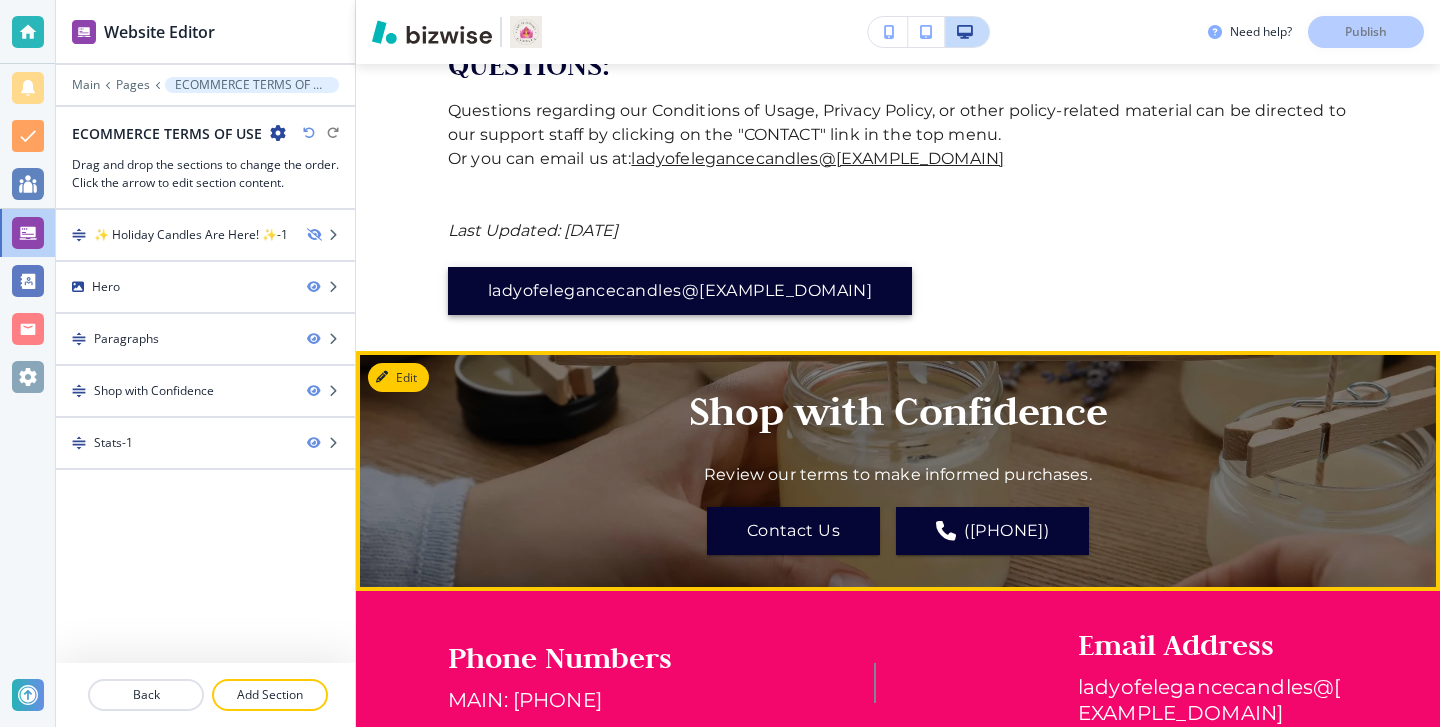 scroll, scrollTop: 4235, scrollLeft: 0, axis: vertical 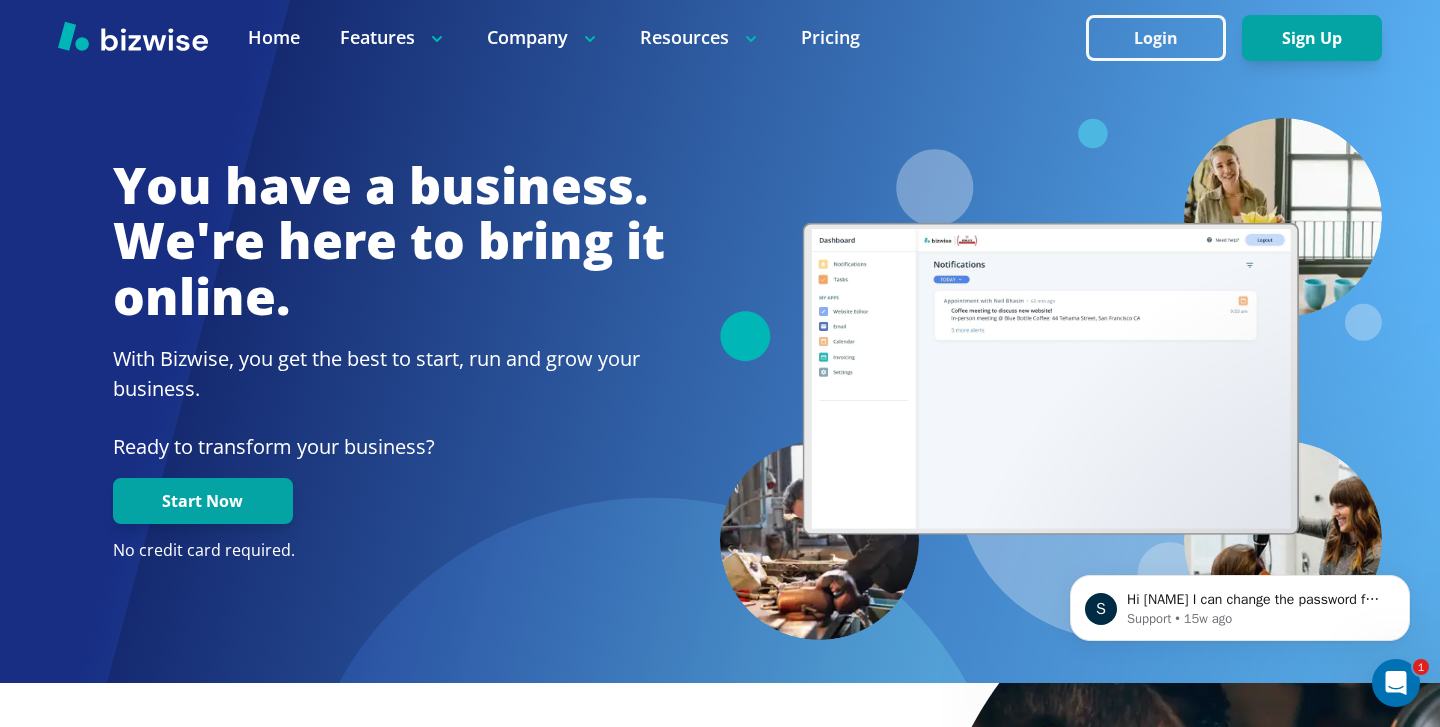 click at bounding box center [720, 37] 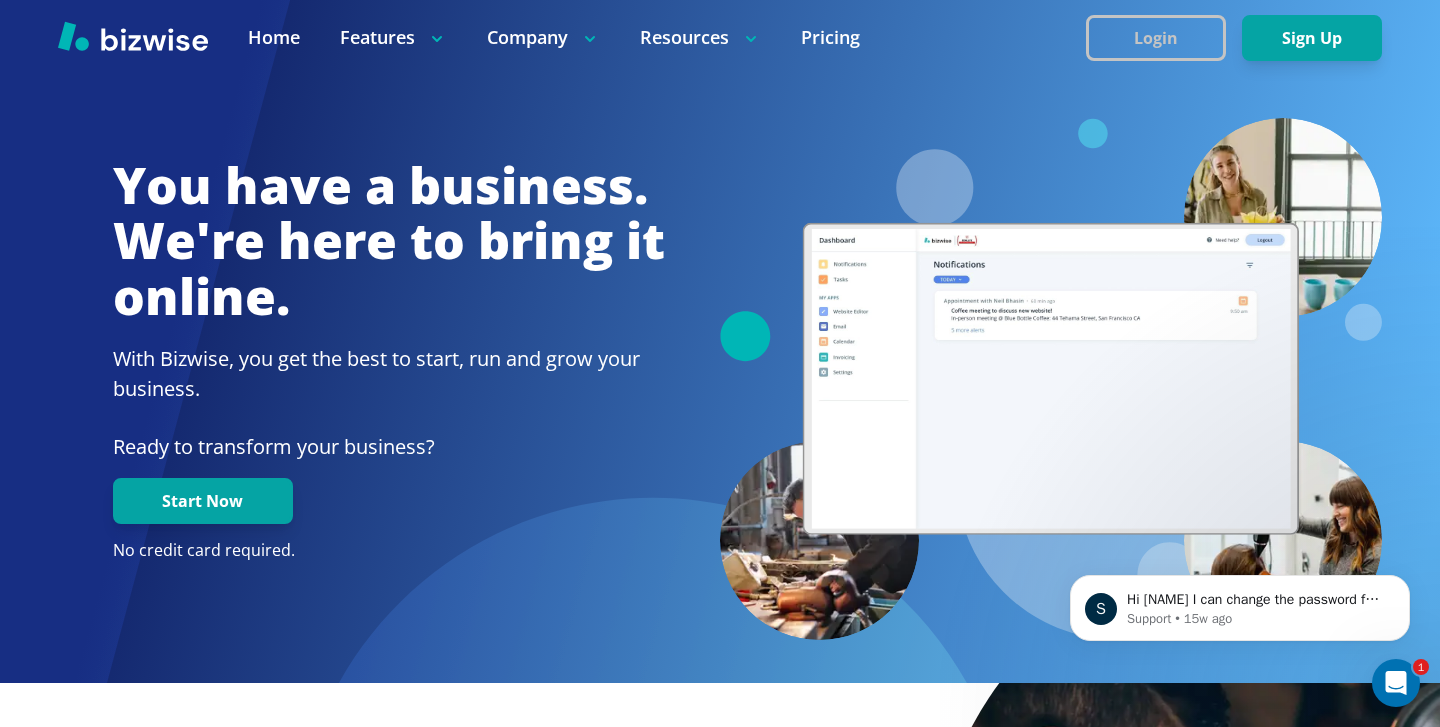 click on "Login" at bounding box center [1156, 38] 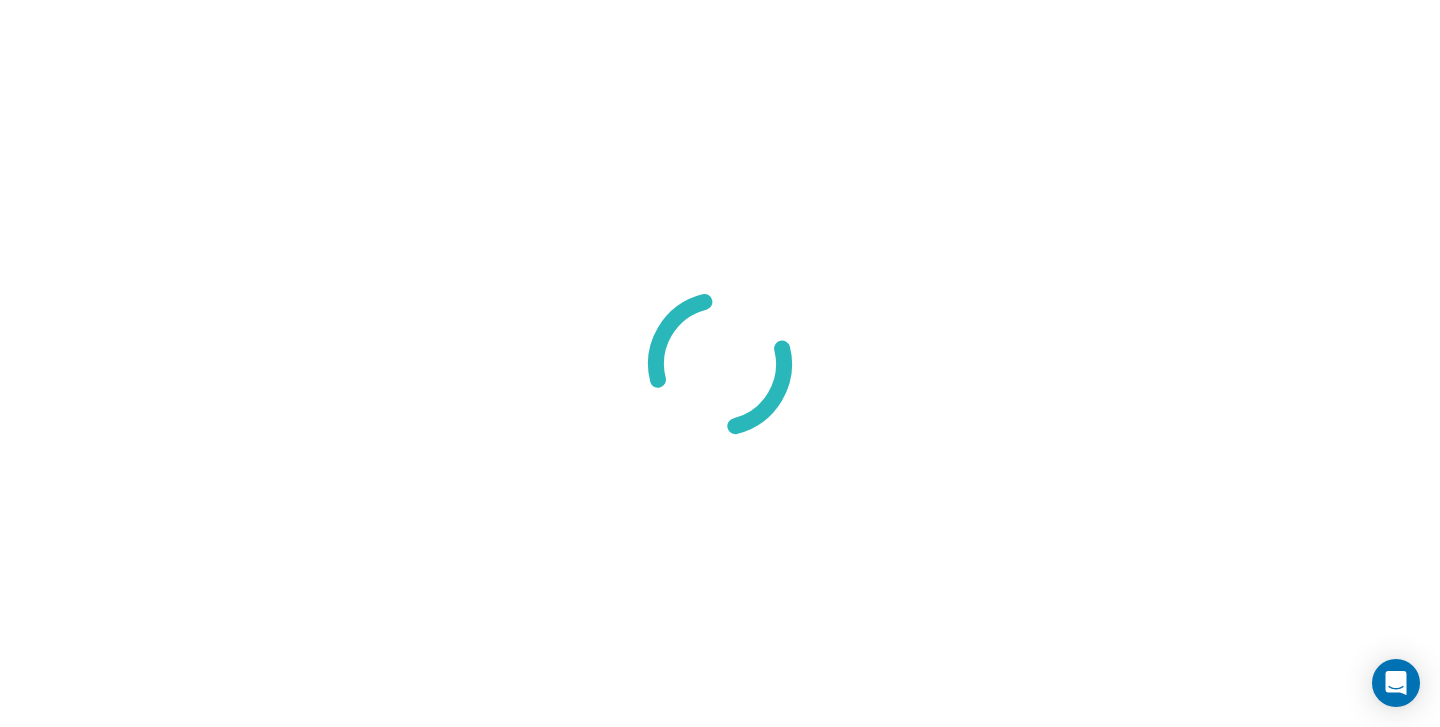 scroll, scrollTop: 0, scrollLeft: 0, axis: both 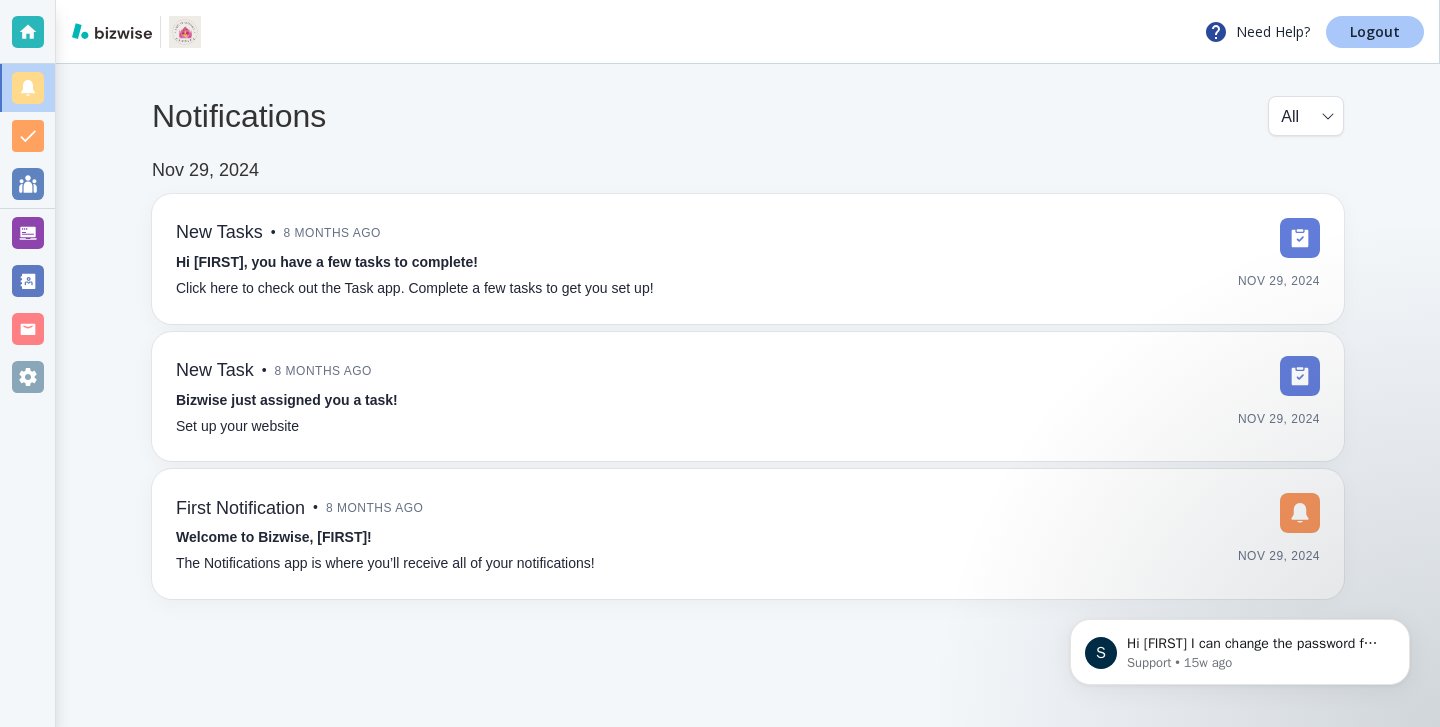 click on "Logout" at bounding box center (1375, 32) 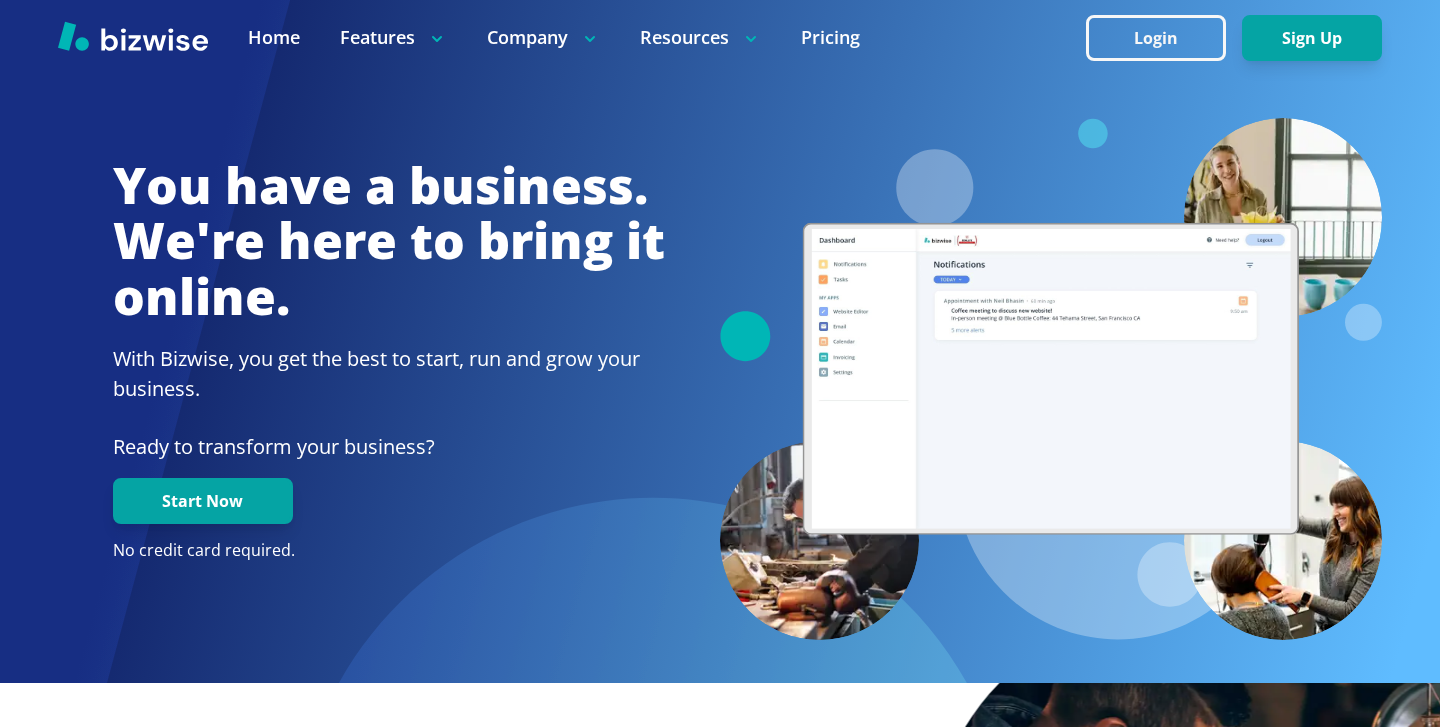 scroll, scrollTop: 0, scrollLeft: 0, axis: both 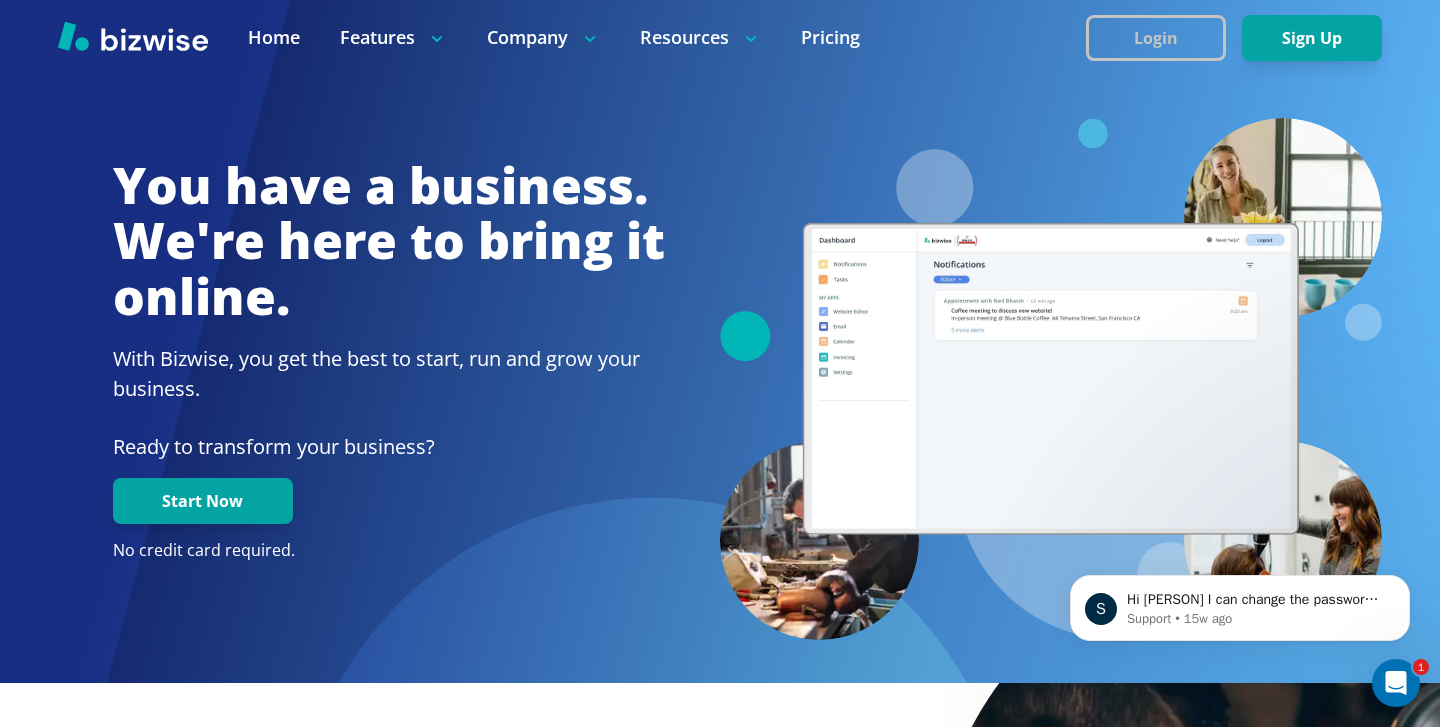 click on "Login" at bounding box center (1156, 38) 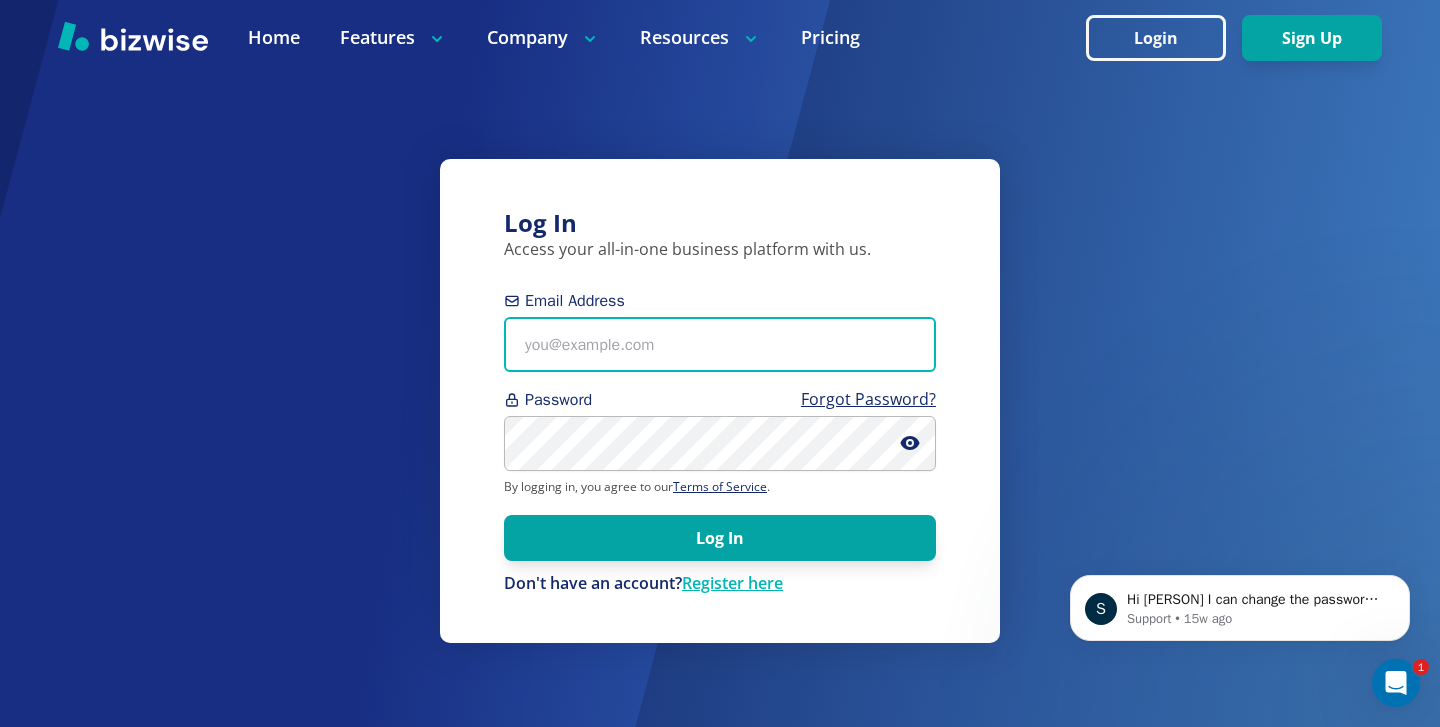 click on "Email Address" at bounding box center (720, 344) 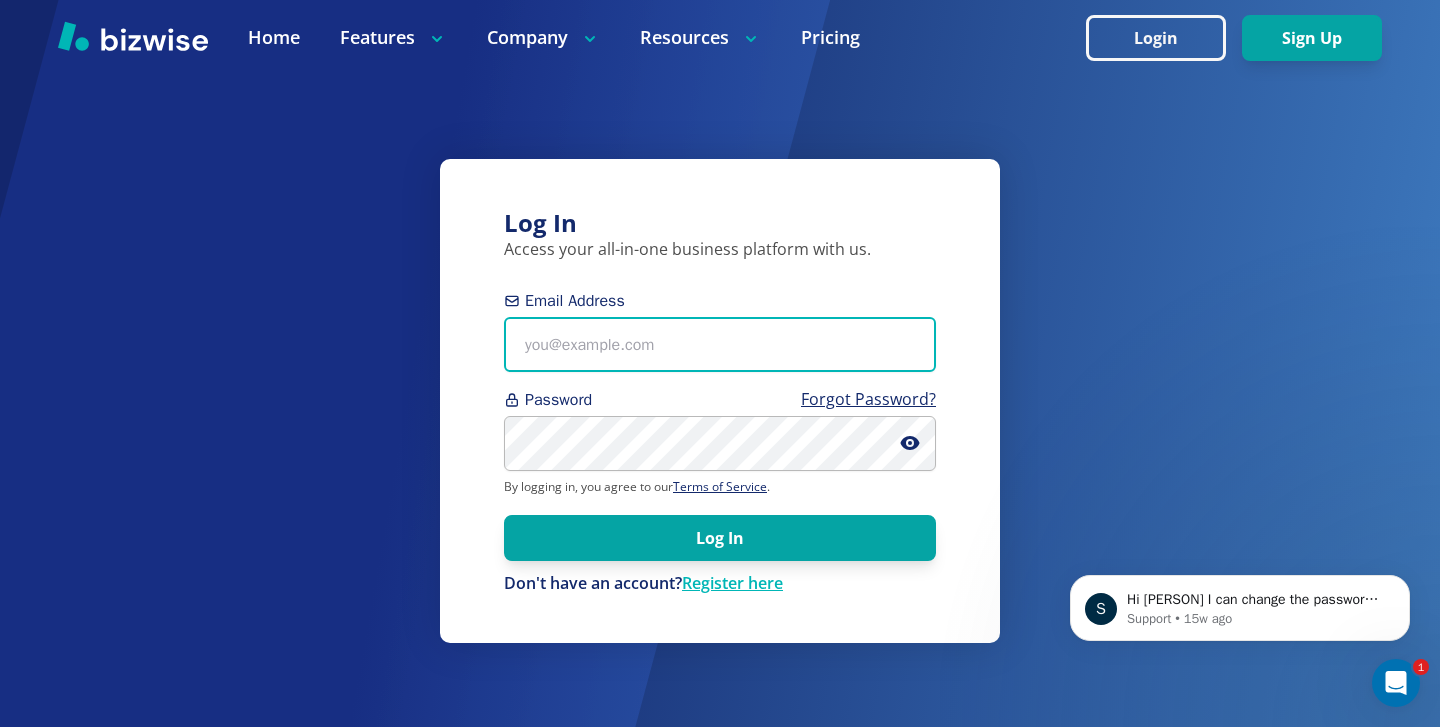 paste on "thomascarterone@gmail.com" 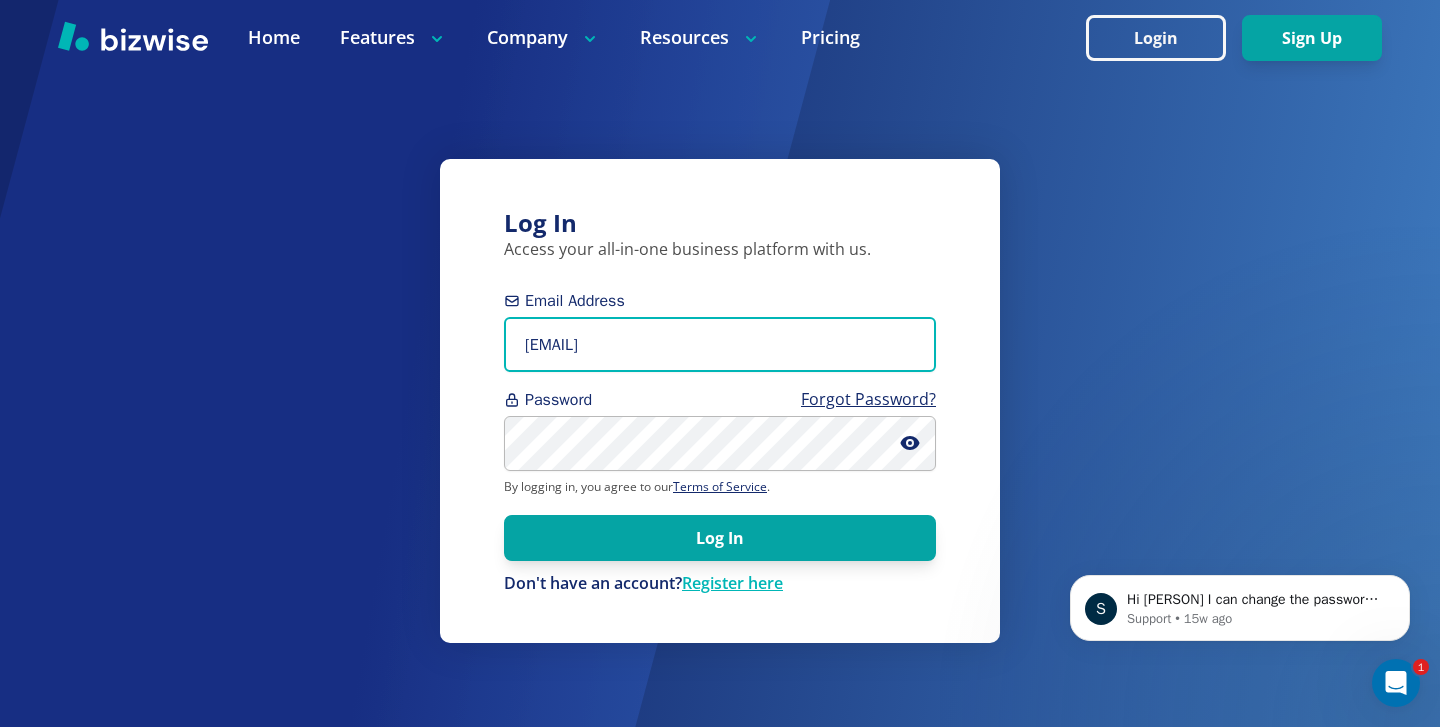 type on "thomascarterone@gmail.com" 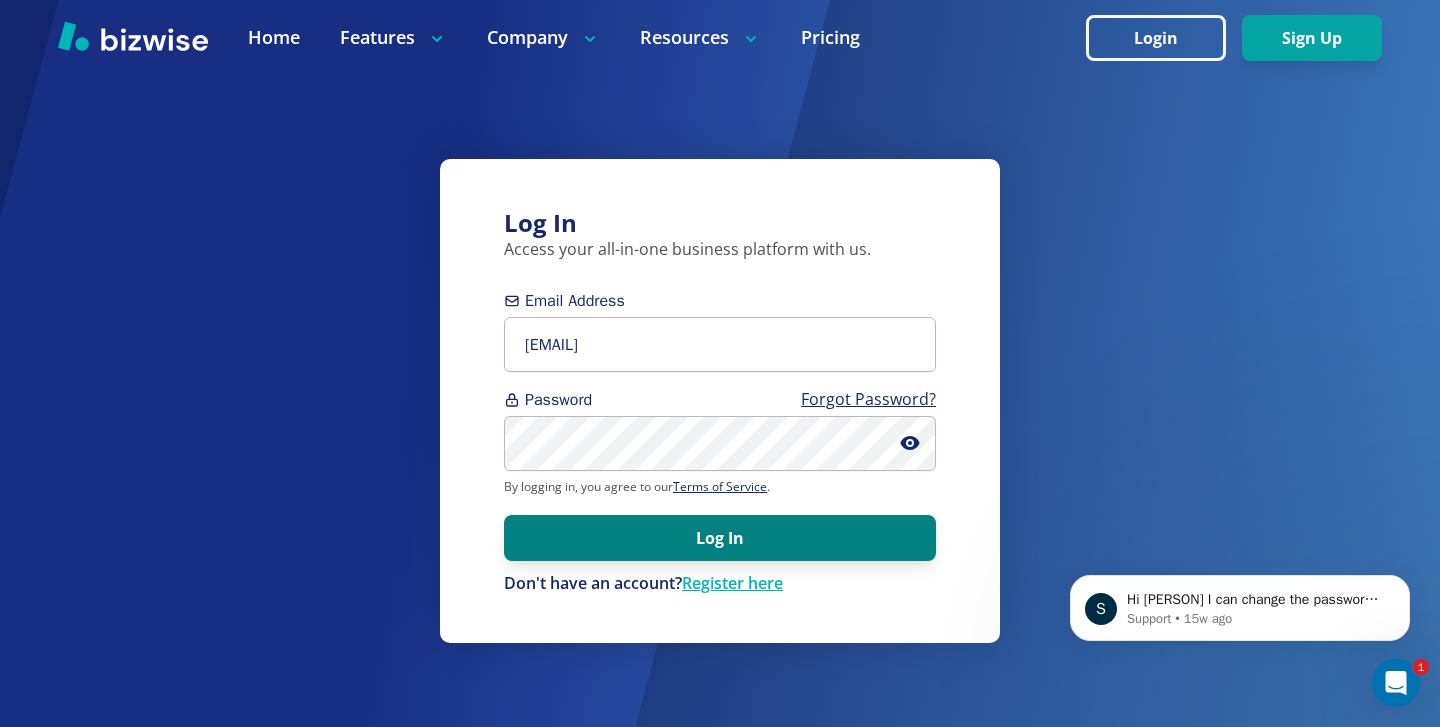 click on "Log In" at bounding box center (720, 538) 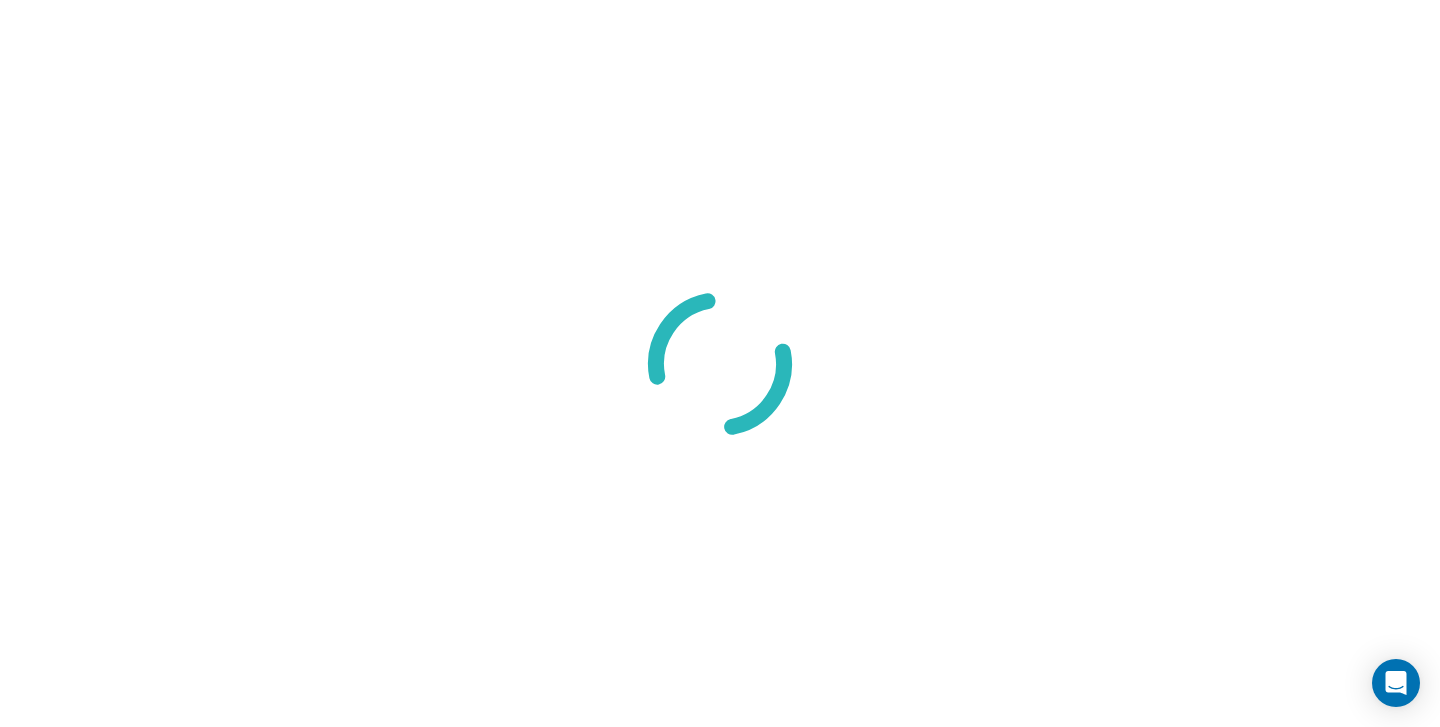 scroll, scrollTop: 0, scrollLeft: 0, axis: both 